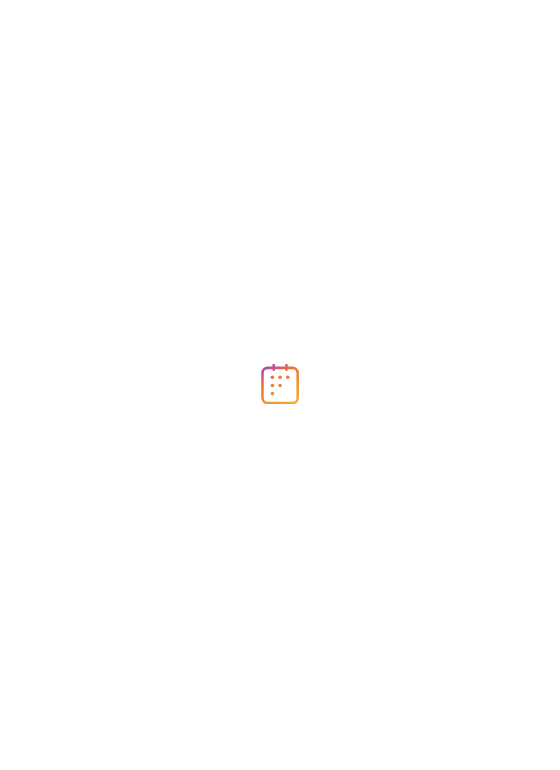 scroll, scrollTop: 0, scrollLeft: 0, axis: both 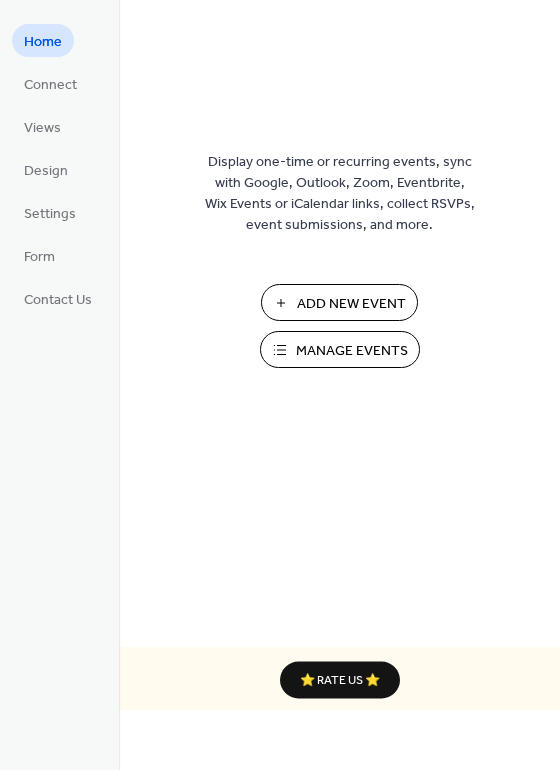 click on "Add New Event" at bounding box center [351, 304] 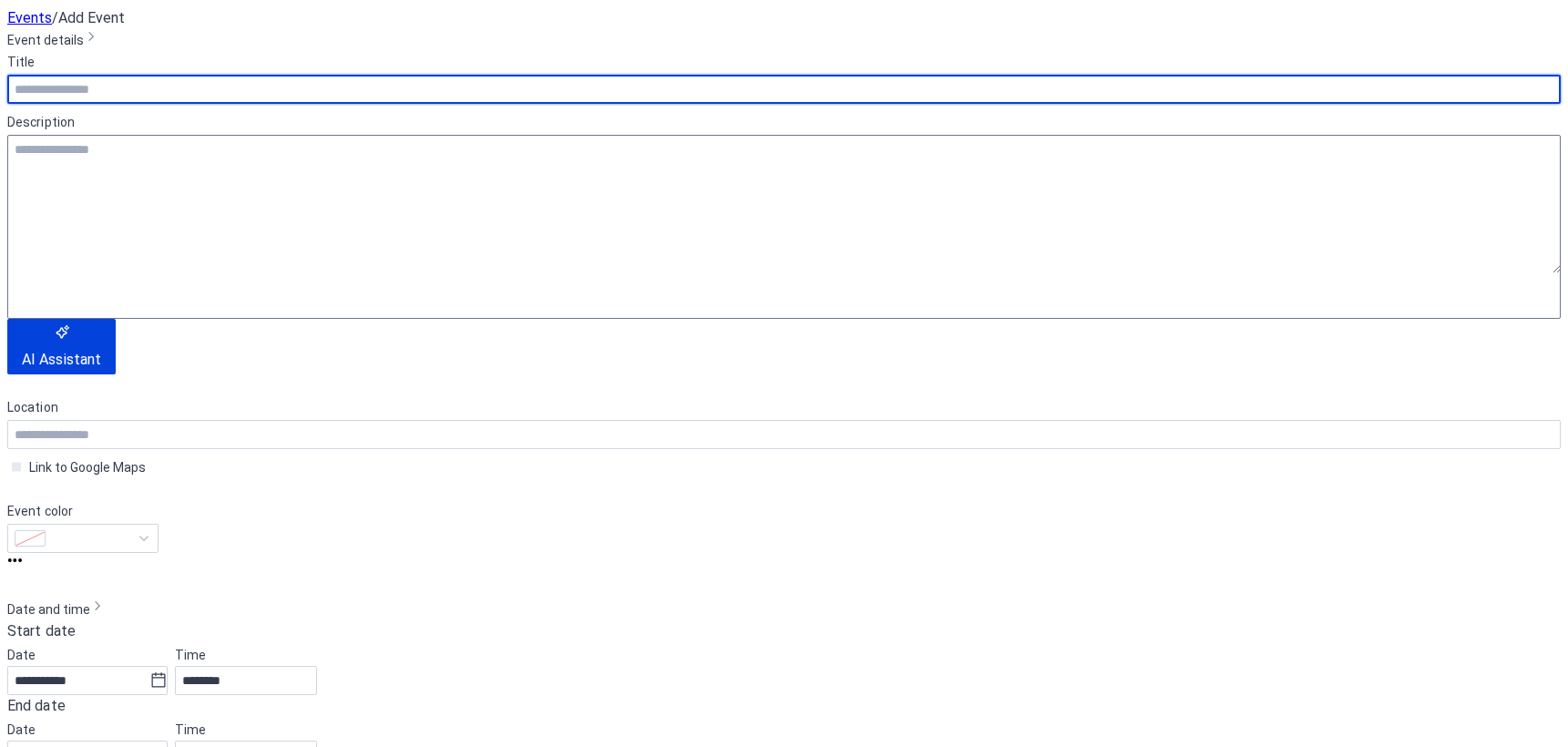 scroll, scrollTop: 0, scrollLeft: 0, axis: both 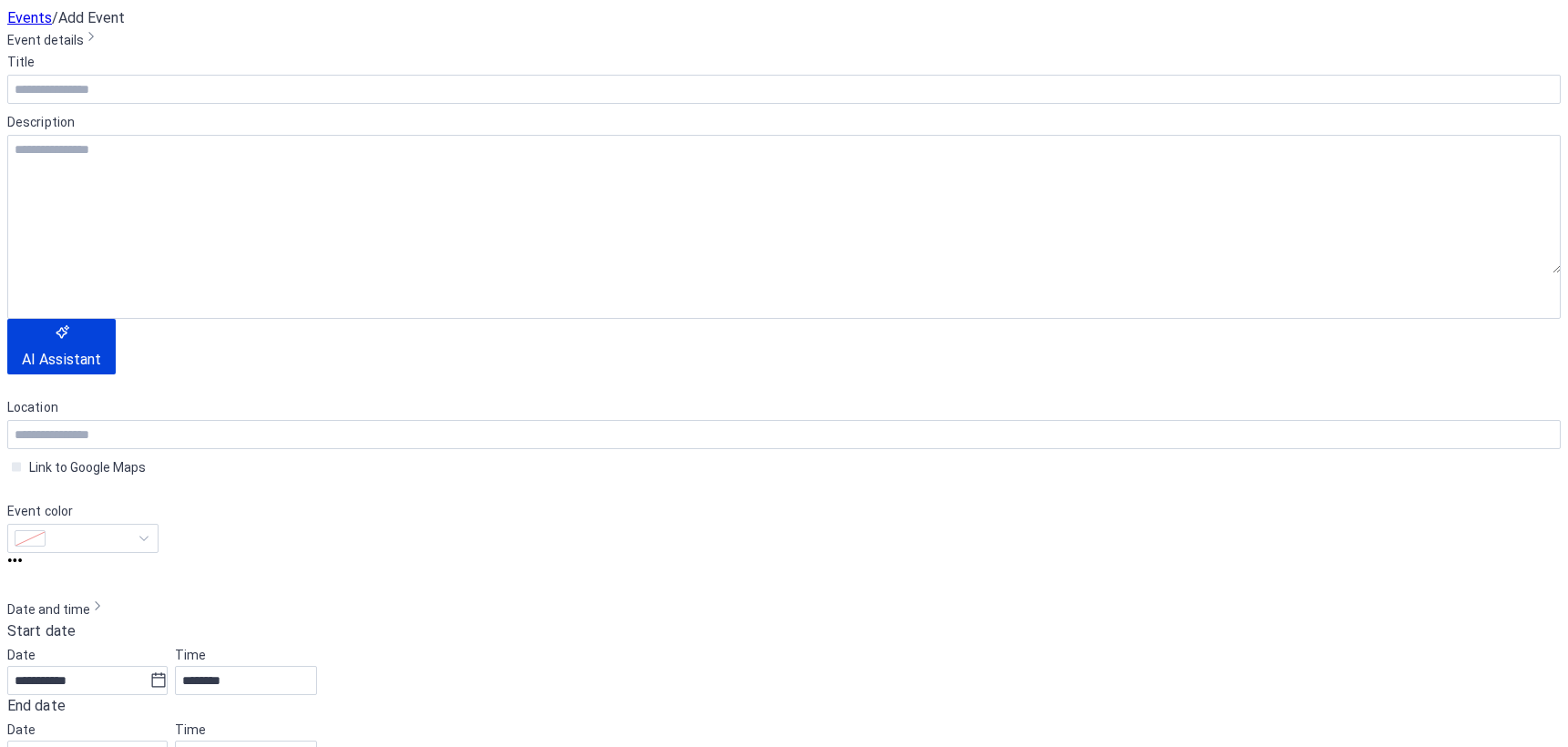 click on "OH&S Induction Training: Incident Reporting & Risk Assessment" at bounding box center (200, 2303) 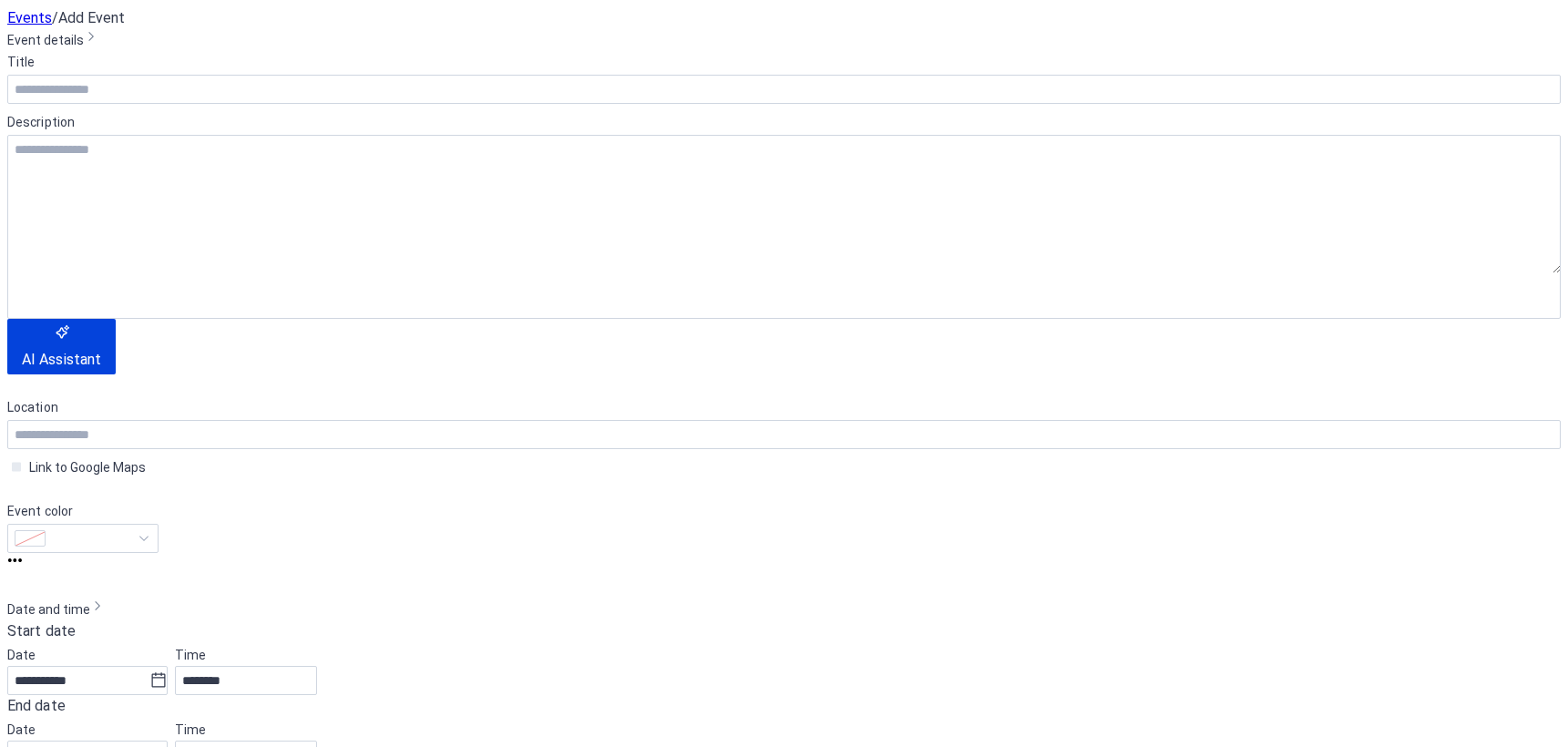 click on "OH&S Induction Training: Incident Reporting & Risk Assessment" at bounding box center (313, 2156) 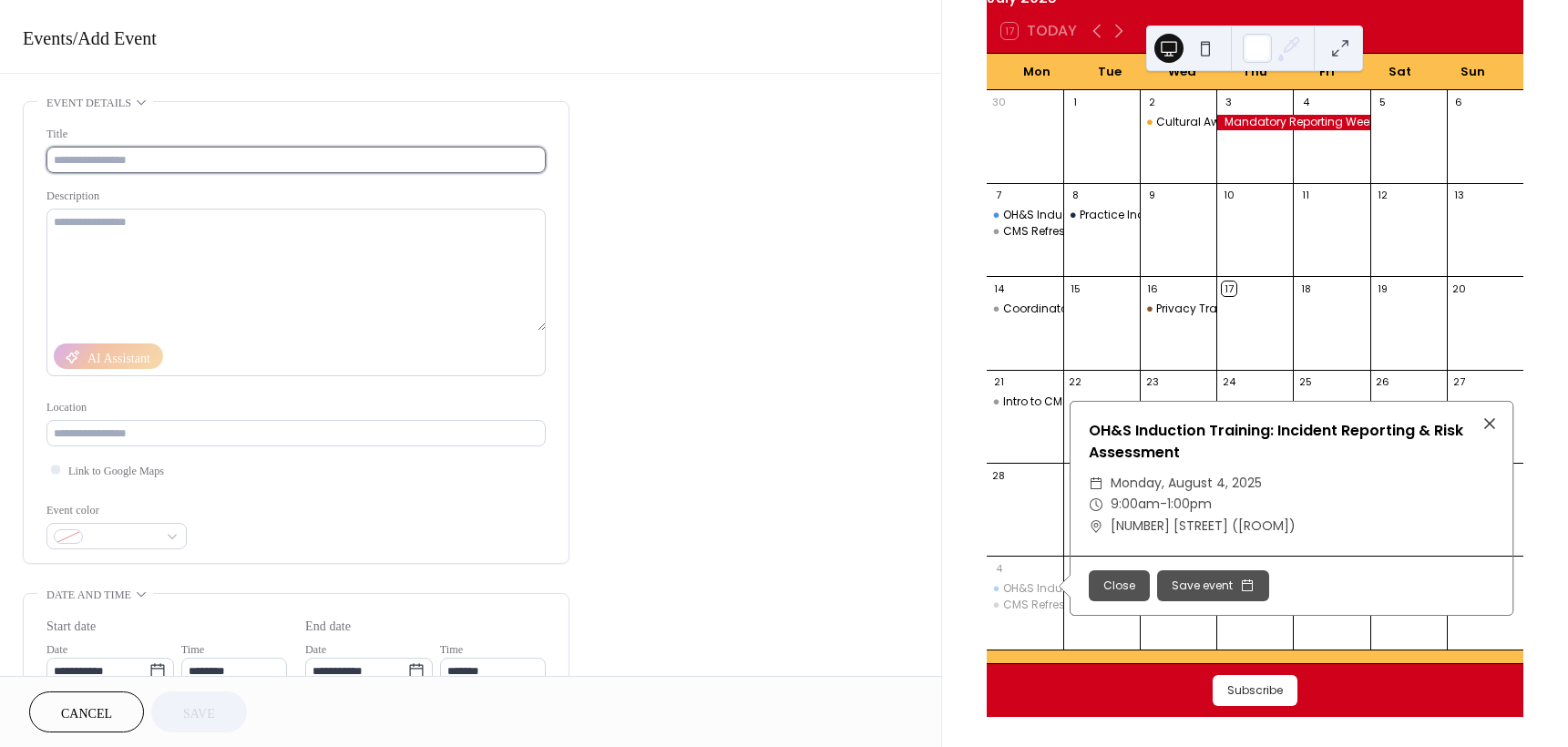 click at bounding box center (296, 159) 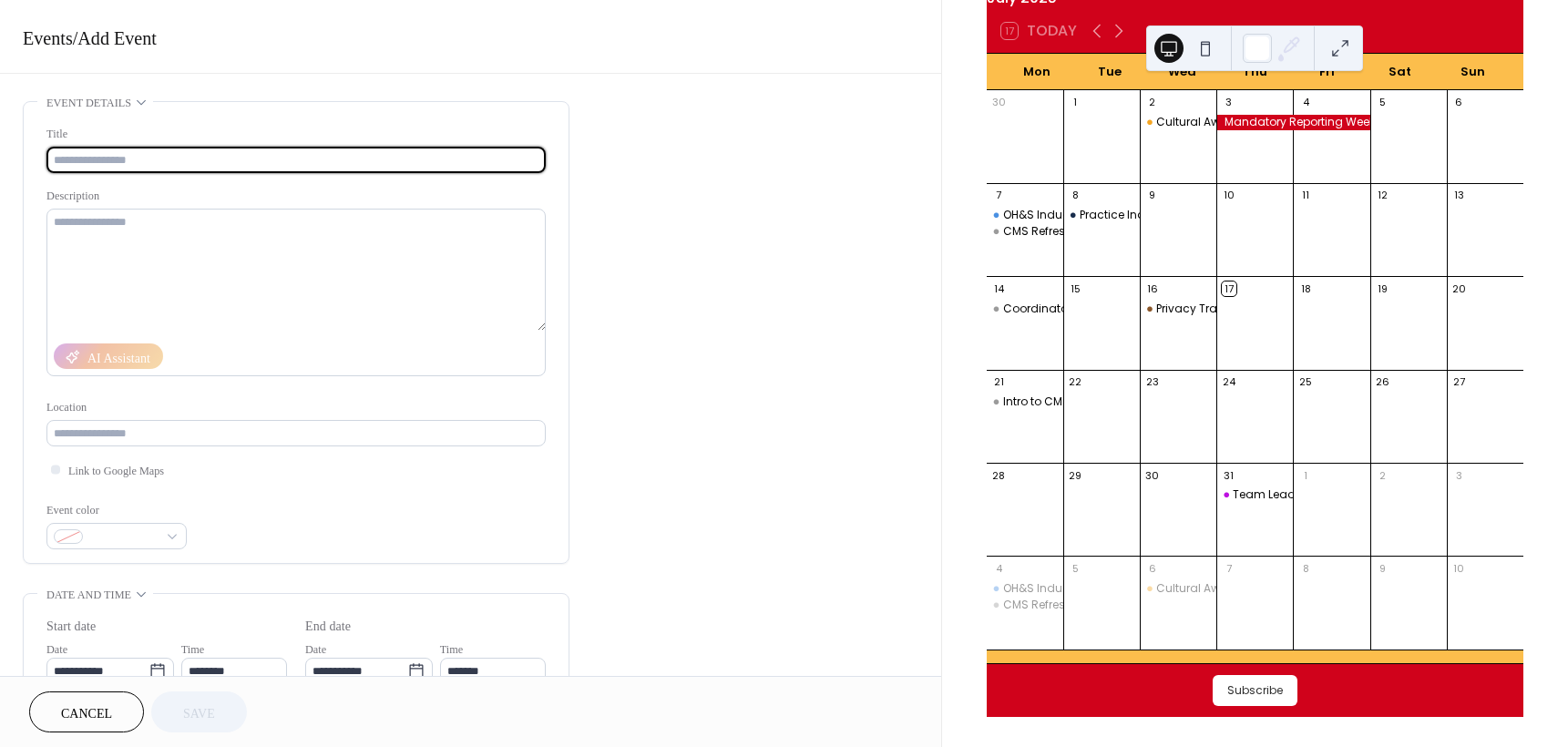 paste on "**********" 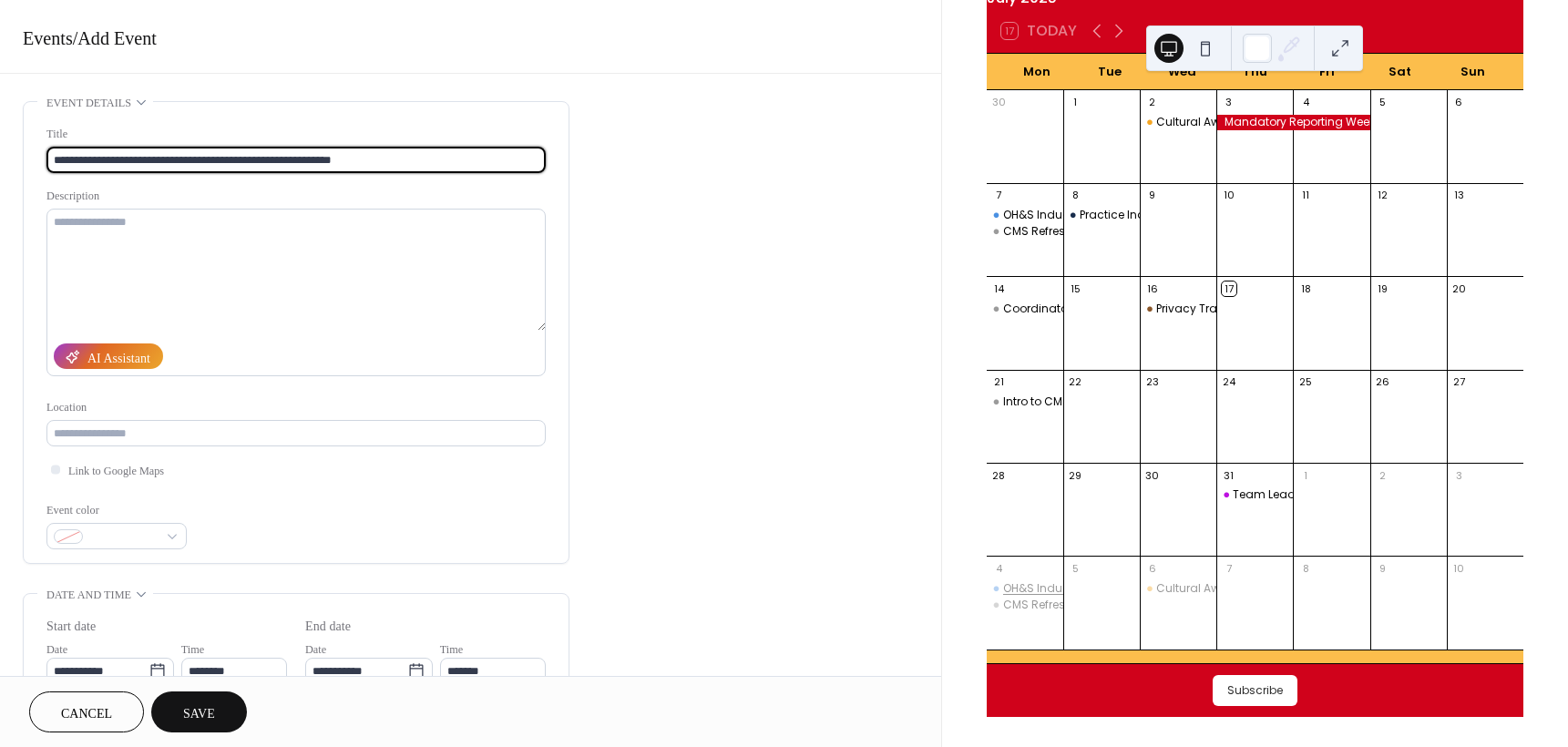 type on "**********" 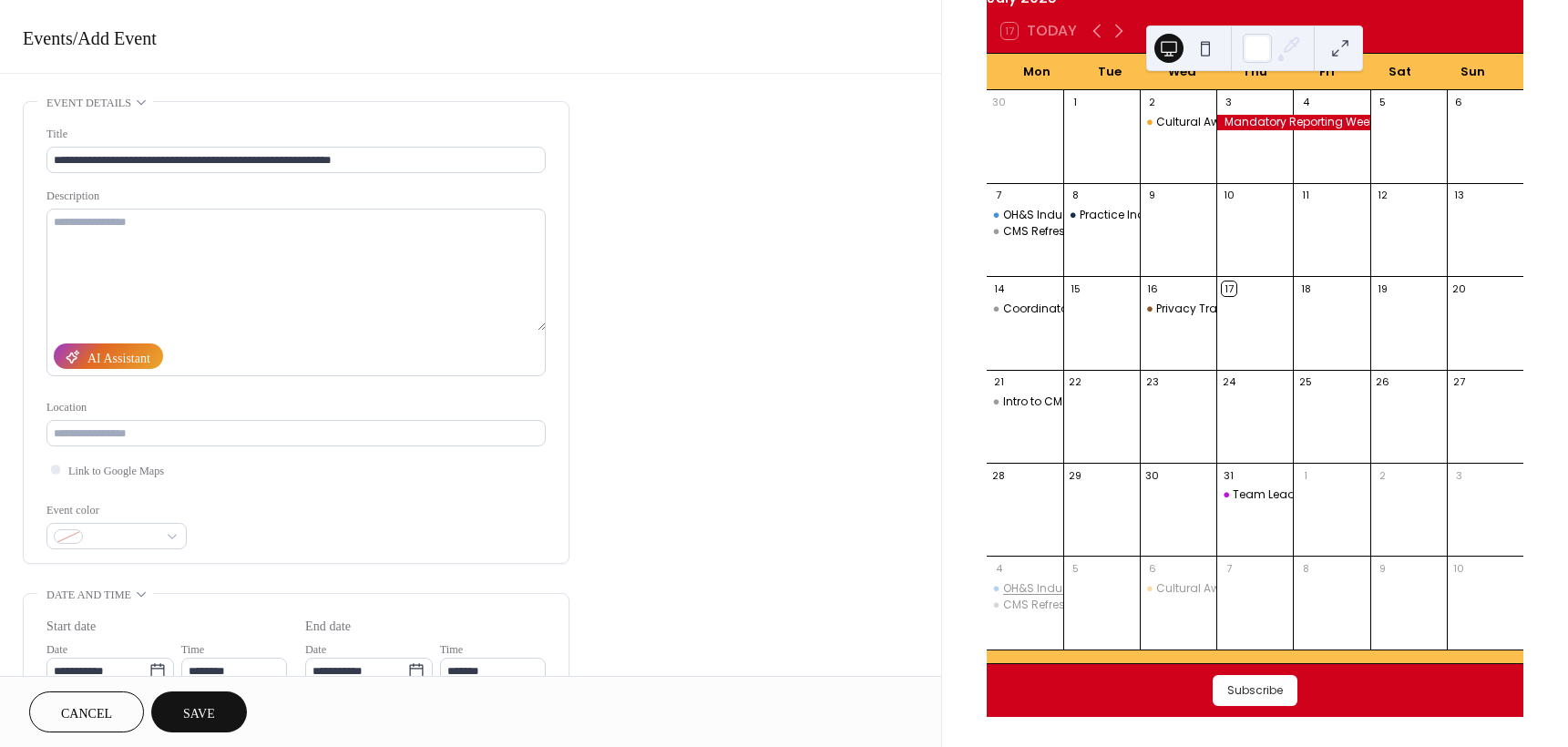 click on "OH&S Induction Training: Incident Reporting & Risk Assessment" at bounding box center [1178, 588] 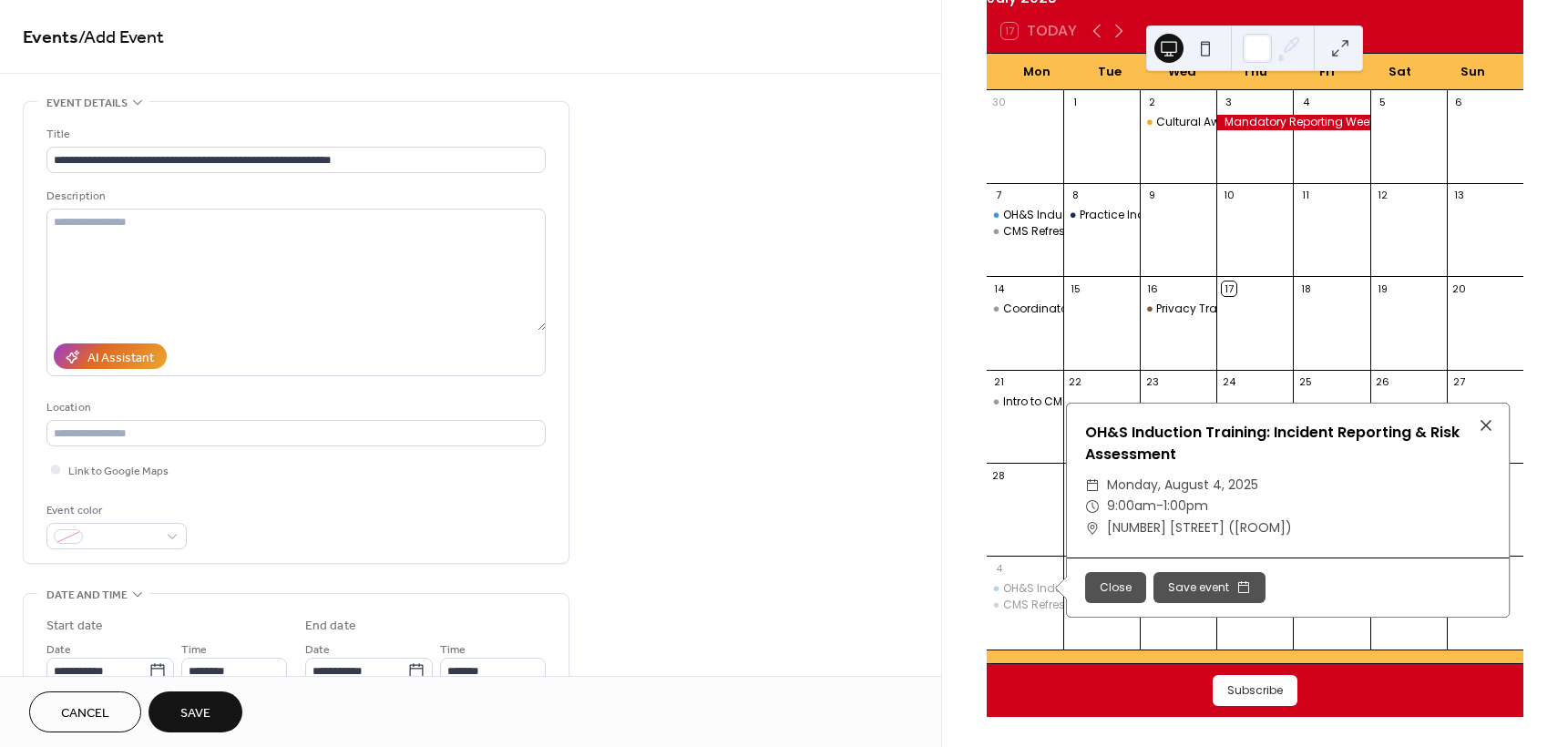 click on "**********" at bounding box center [296, 333] 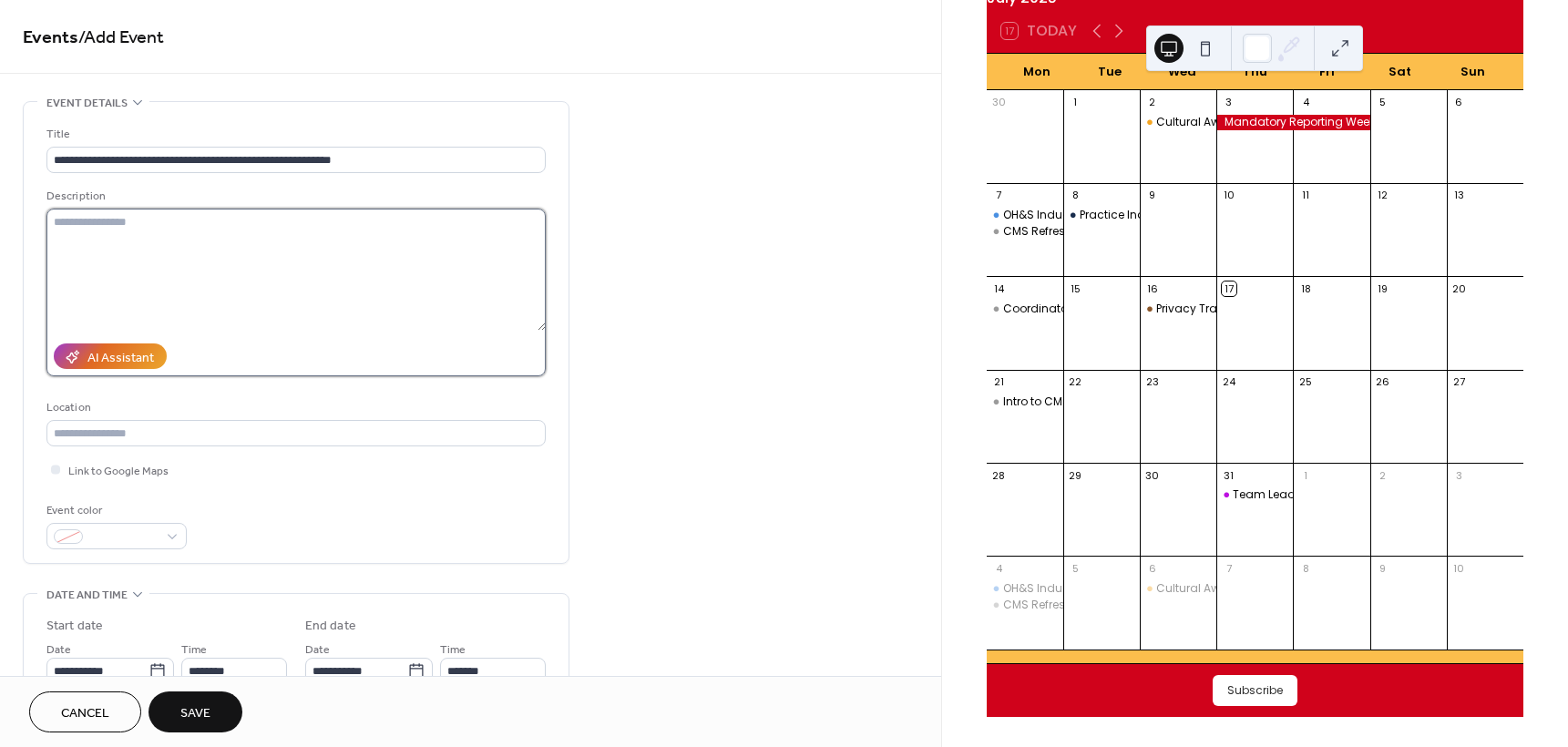 click at bounding box center [296, 270] 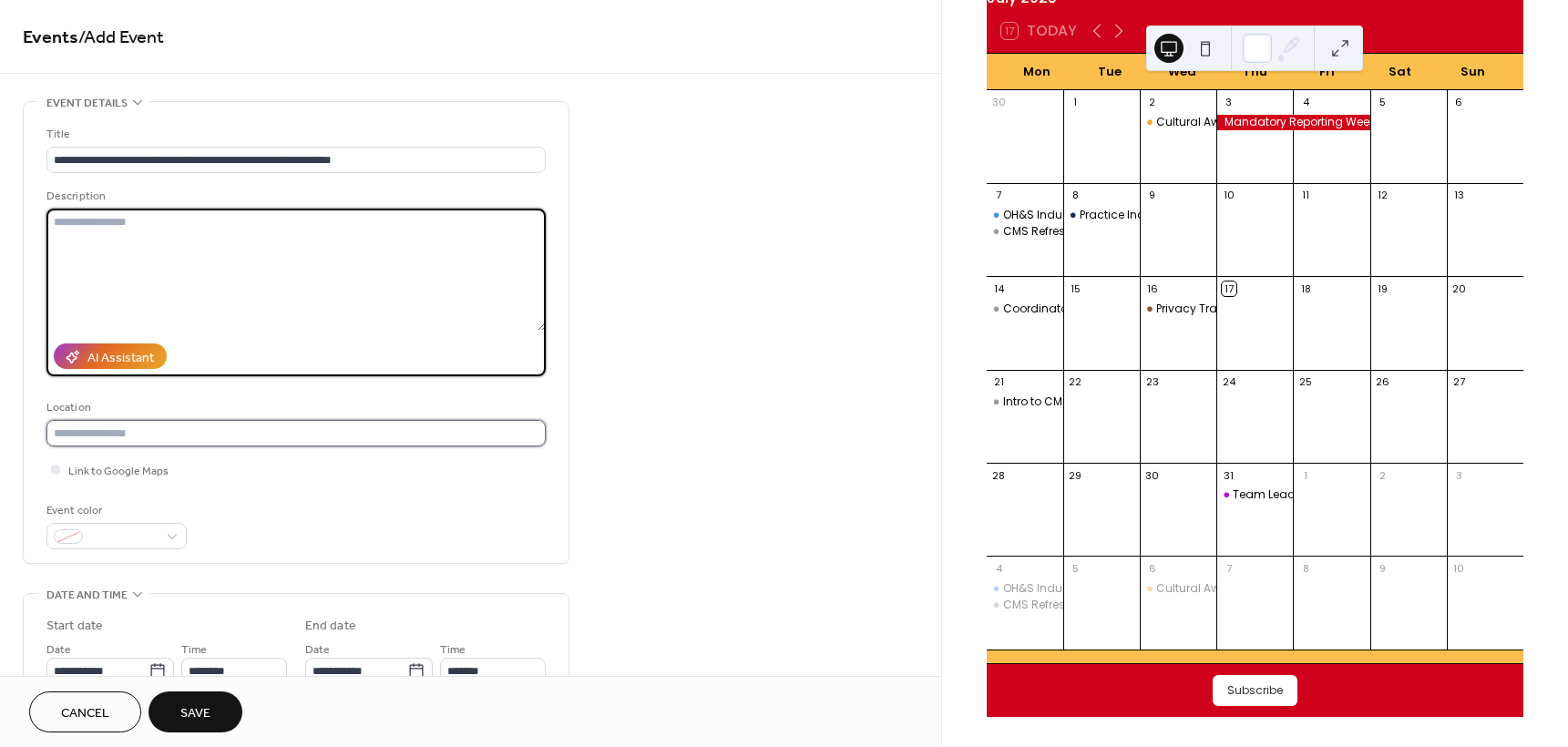 click at bounding box center (296, 433) 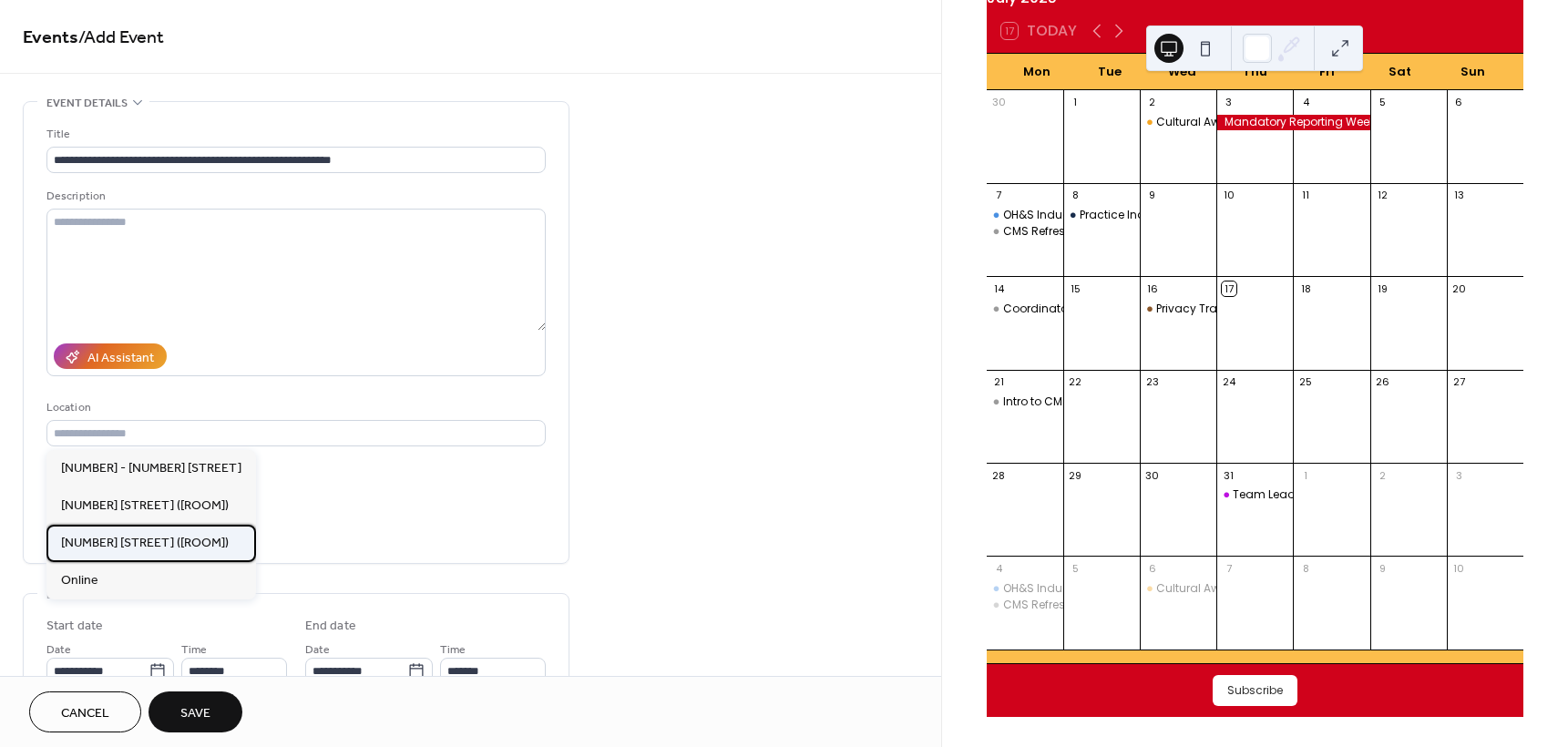 click on "[NUMBER] [STREET] ([ROOM])" at bounding box center (145, 543) 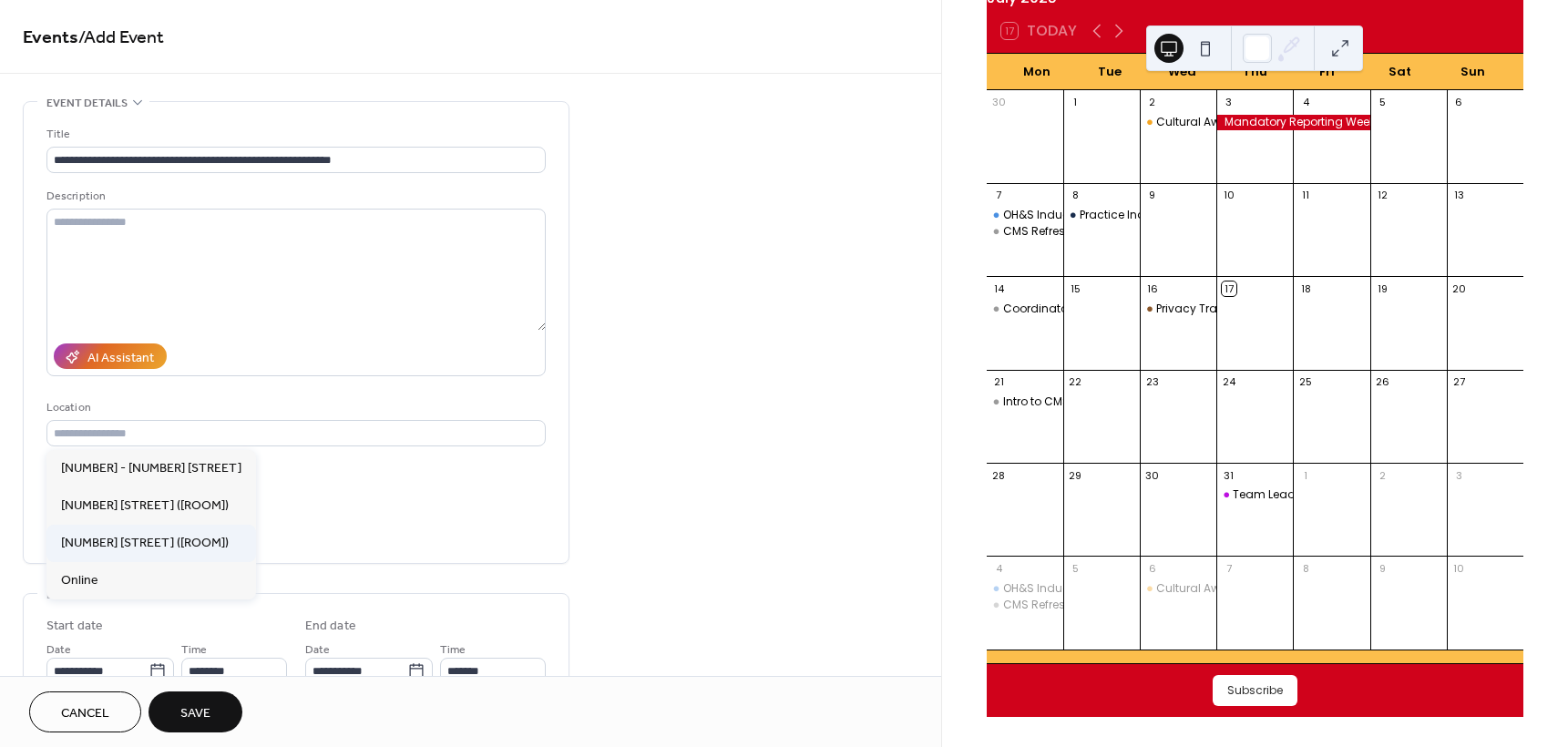 type on "**********" 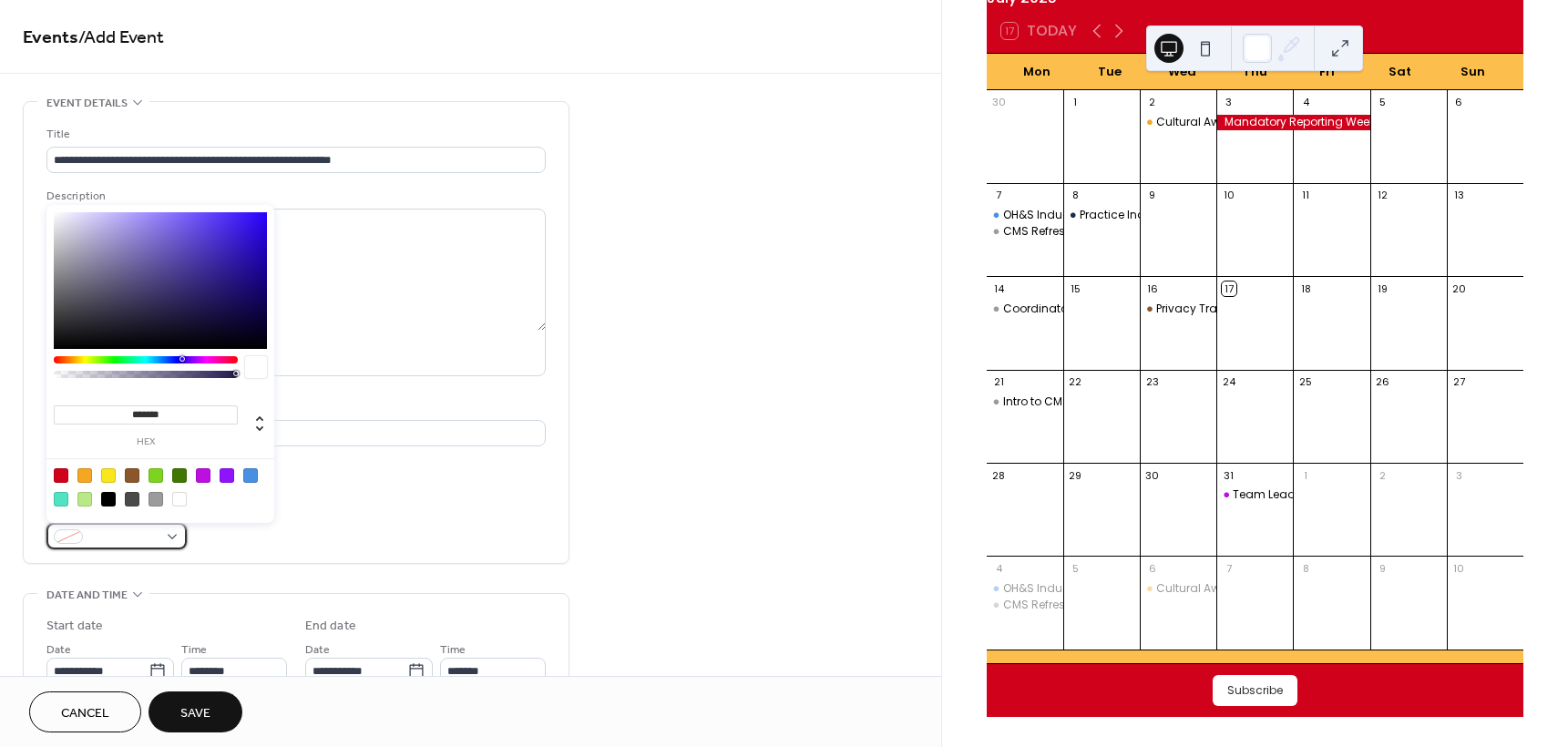 click at bounding box center (117, 536) 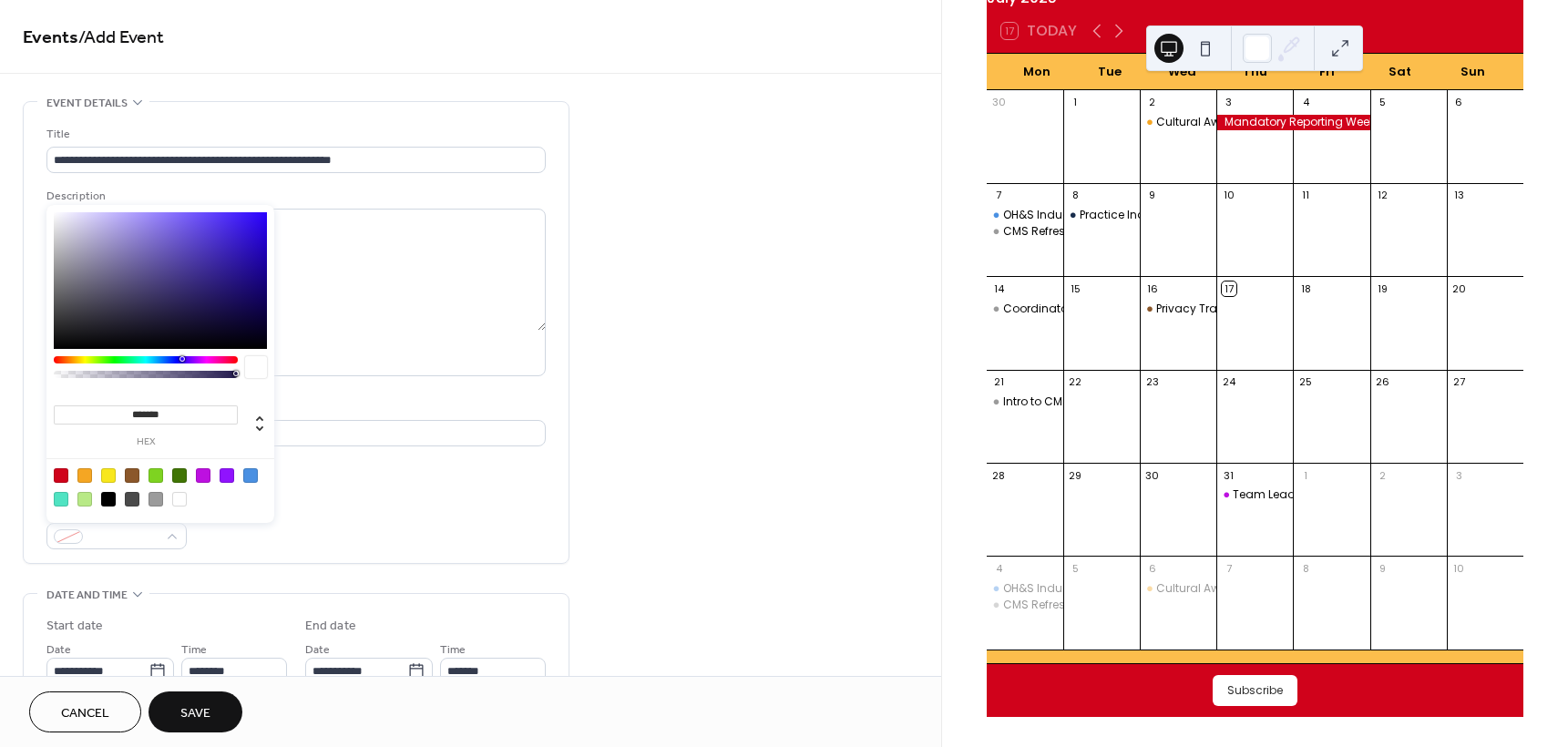 click at bounding box center (251, 476) 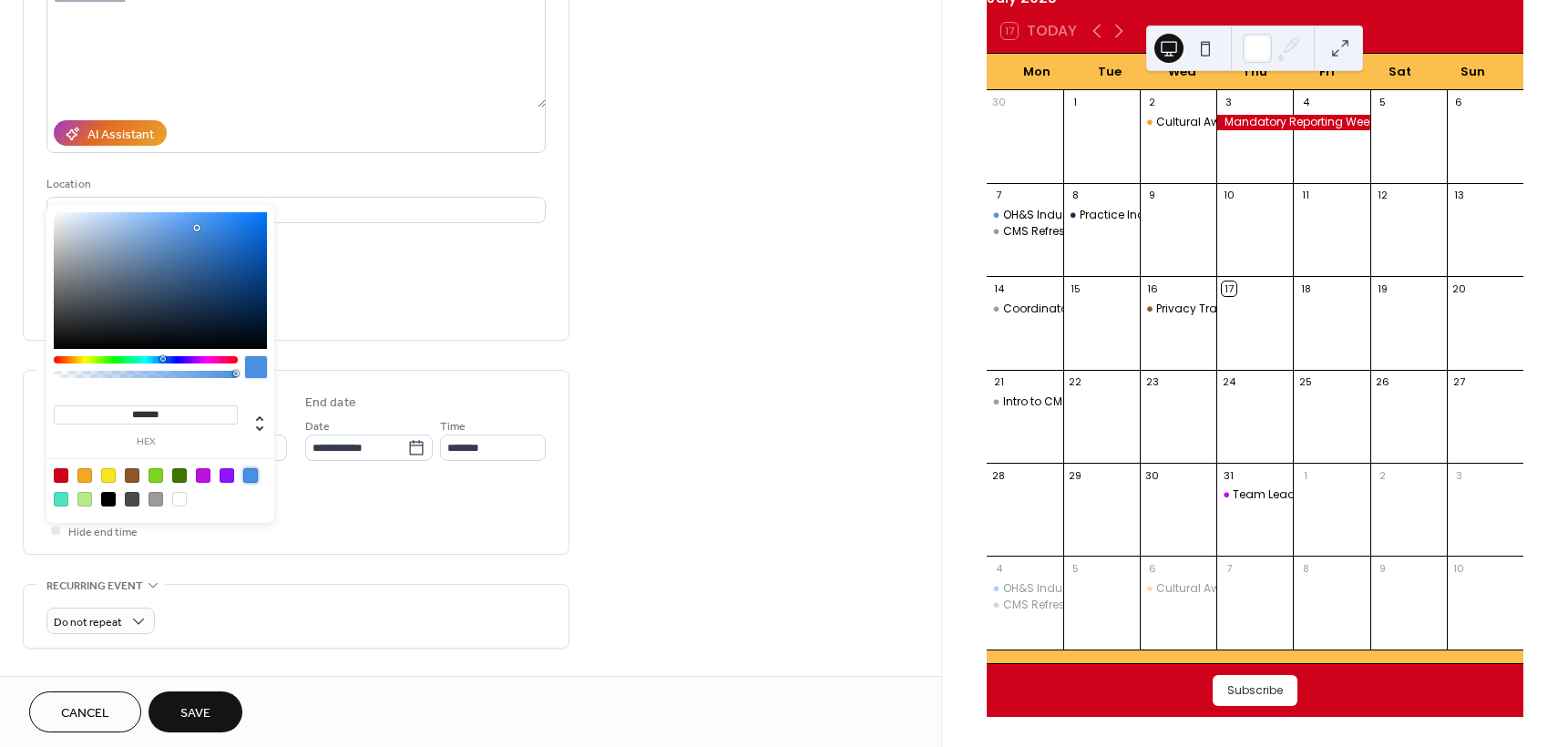 scroll, scrollTop: 364, scrollLeft: 0, axis: vertical 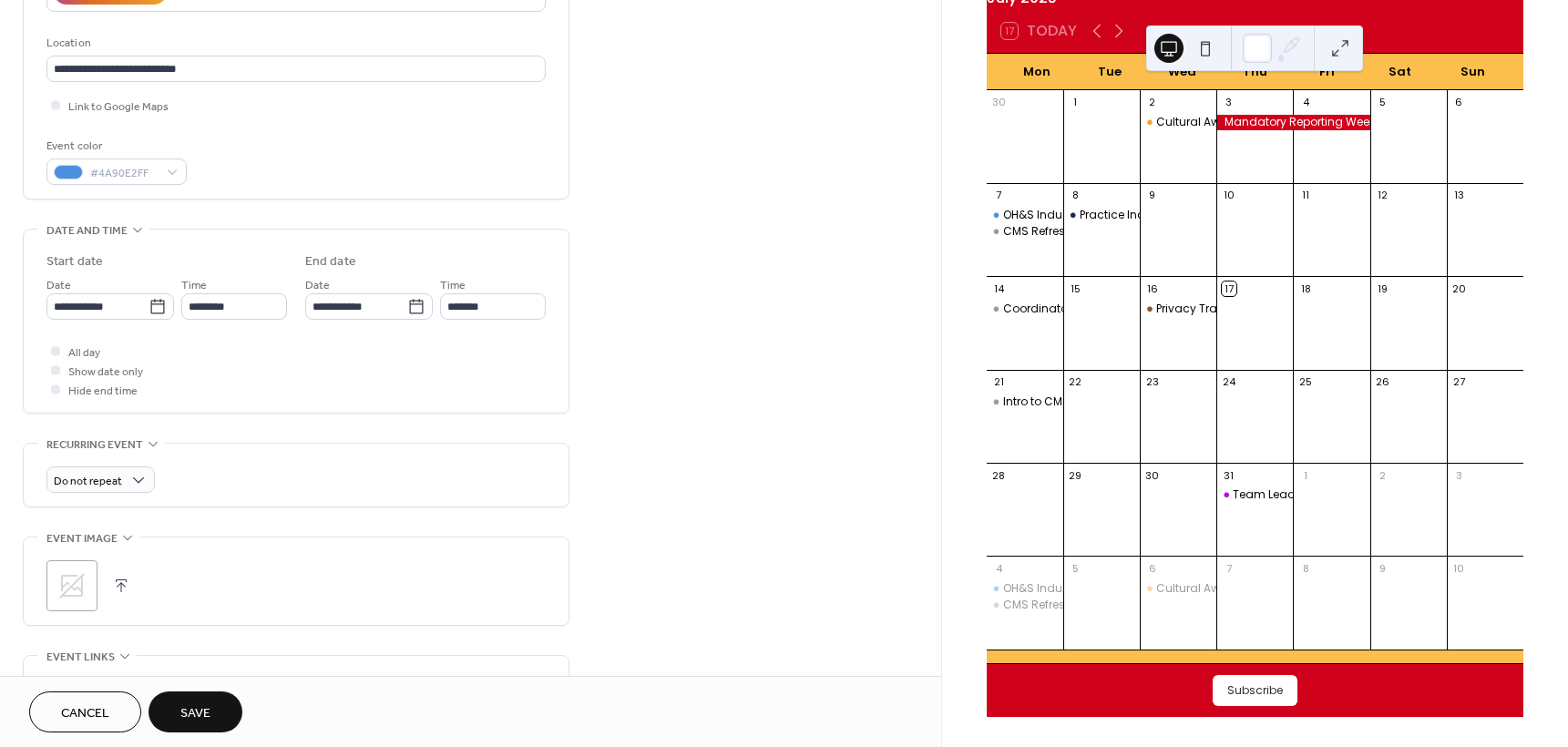 click on "**********" at bounding box center [296, 325] 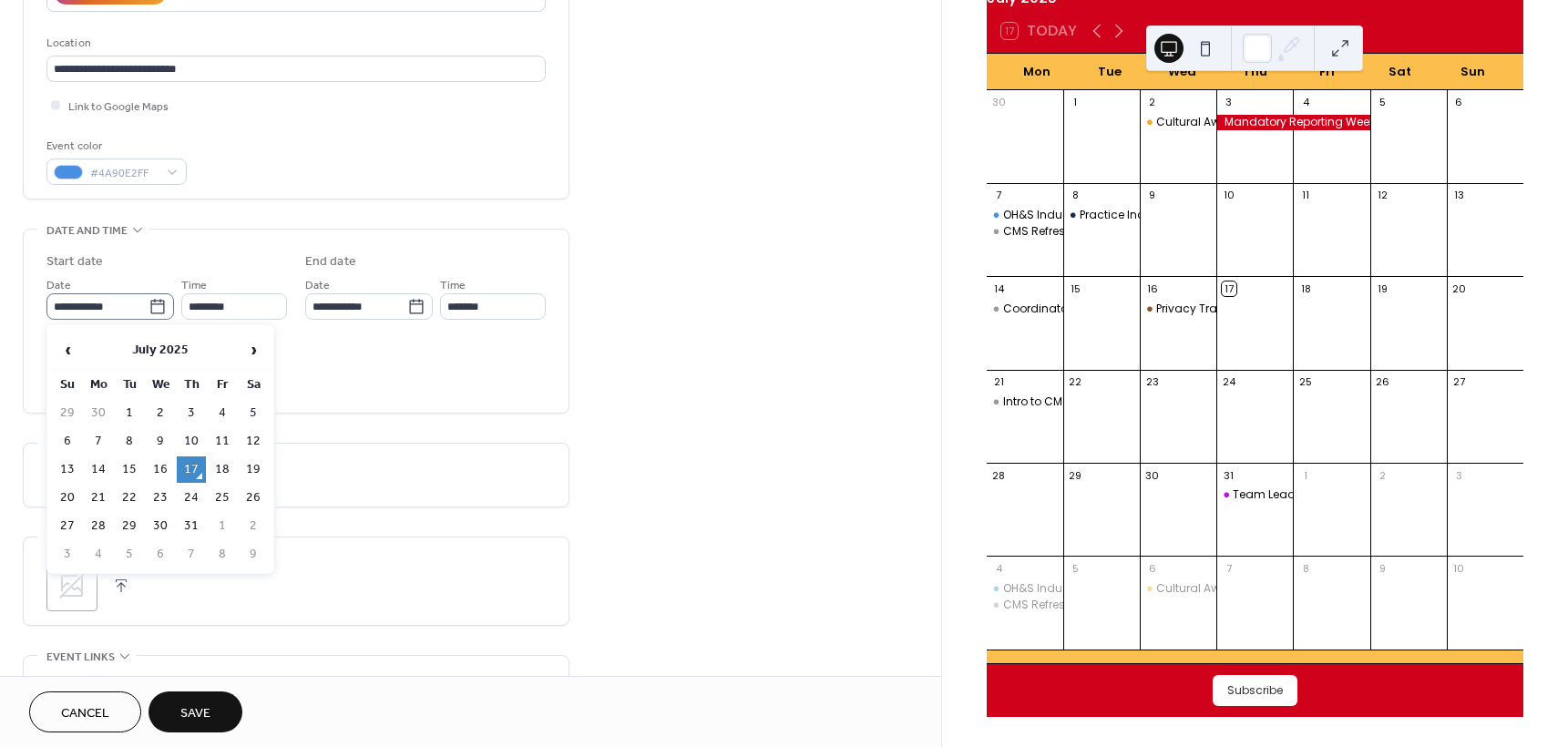 click 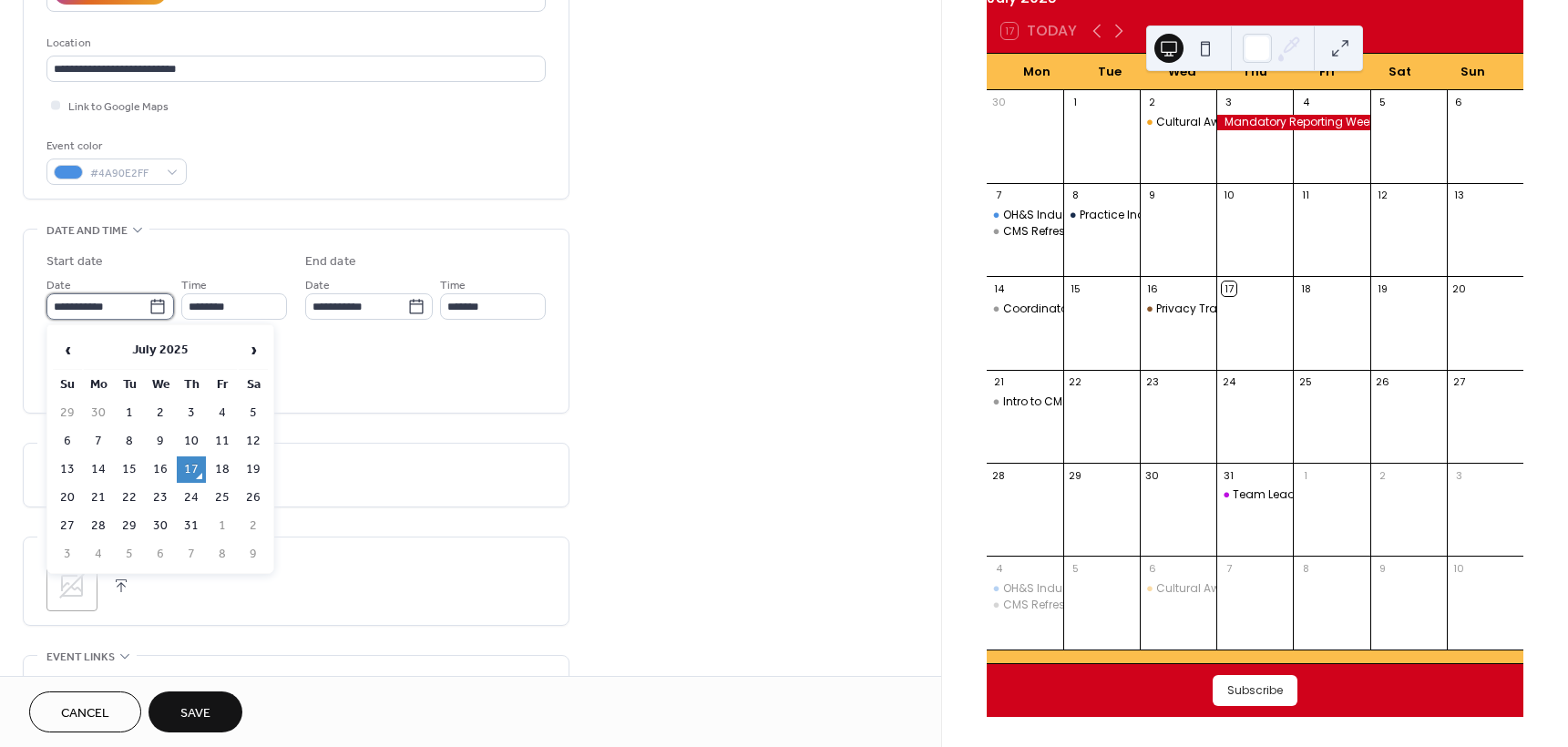 click on "**********" at bounding box center [97, 306] 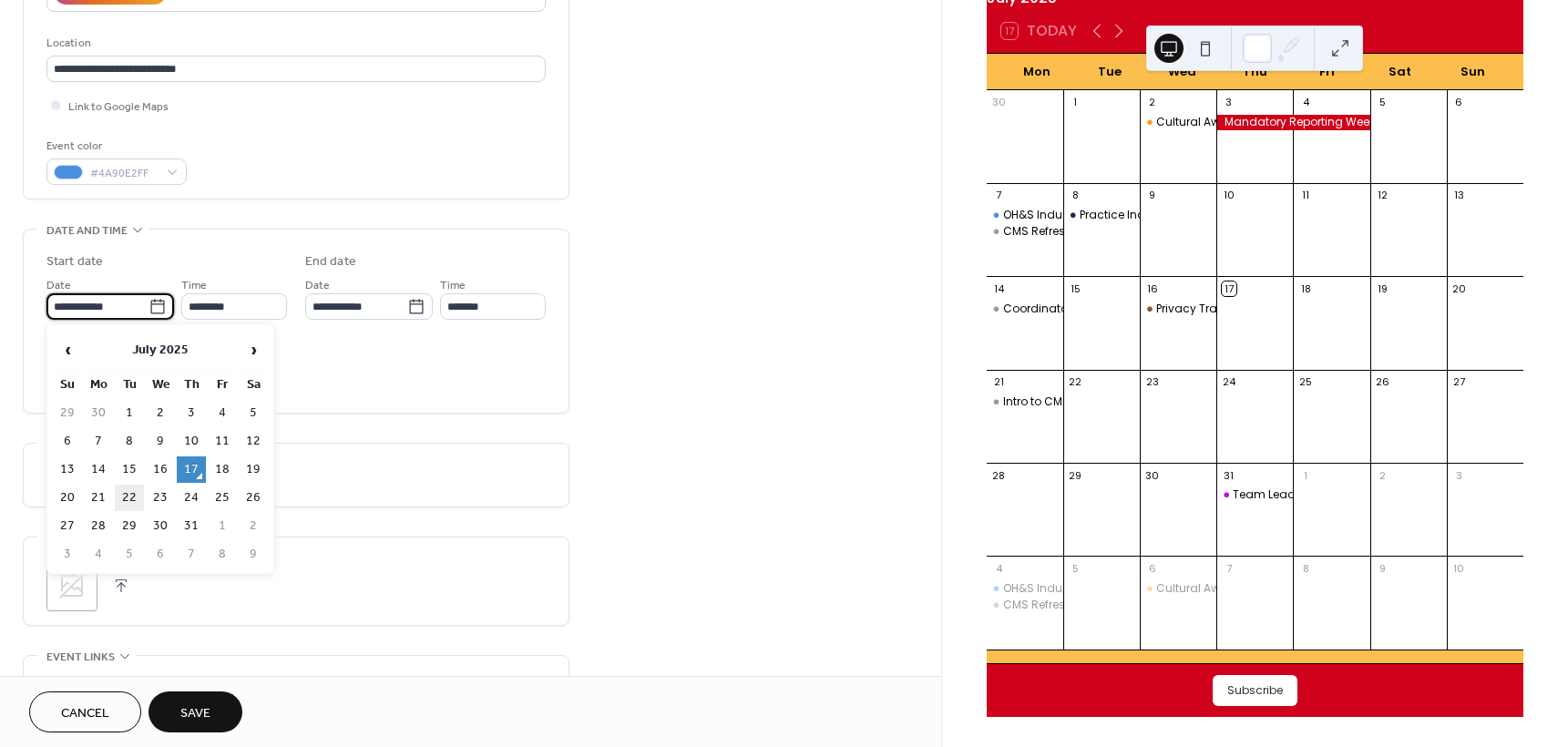 click on "22" at bounding box center [129, 497] 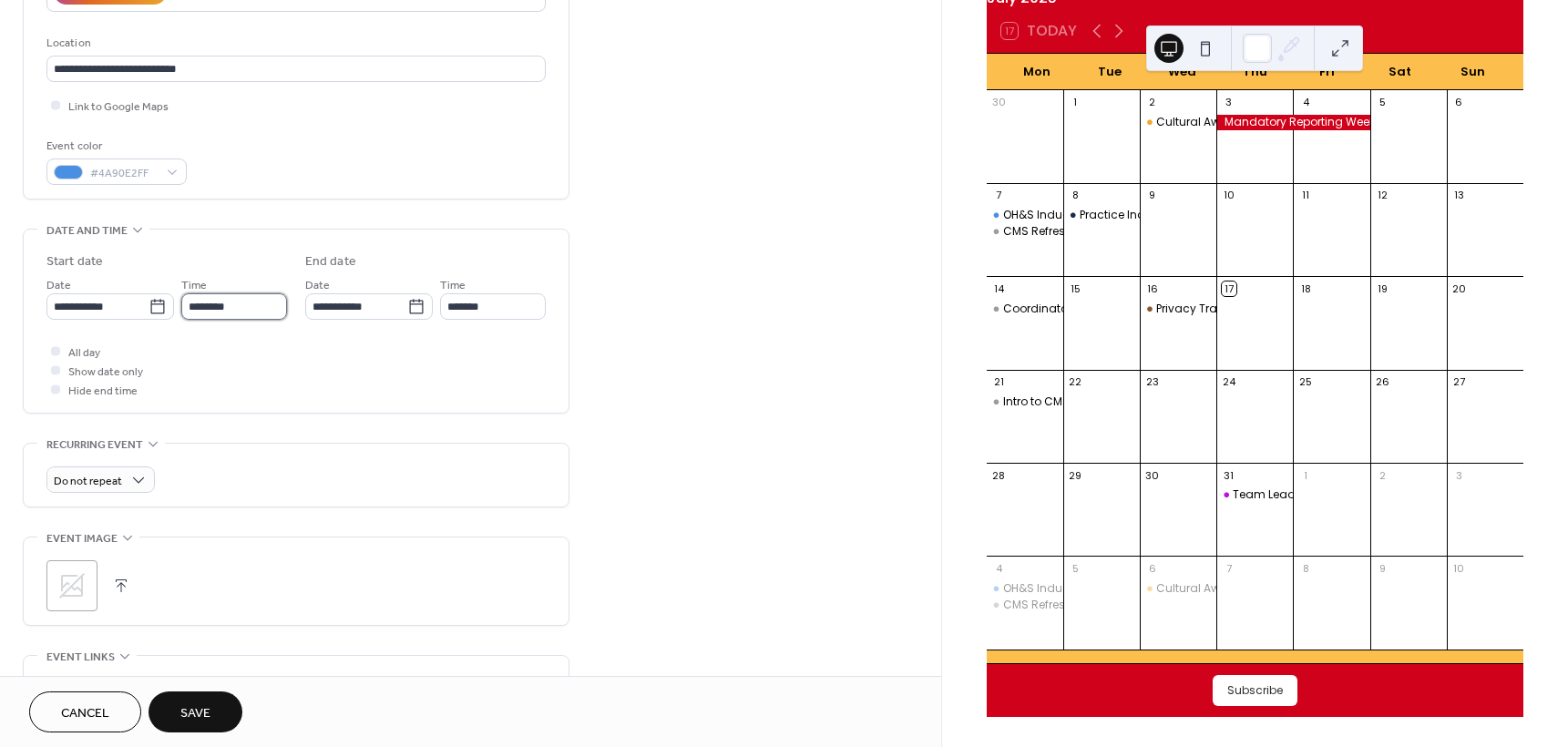 click on "********" at bounding box center (234, 306) 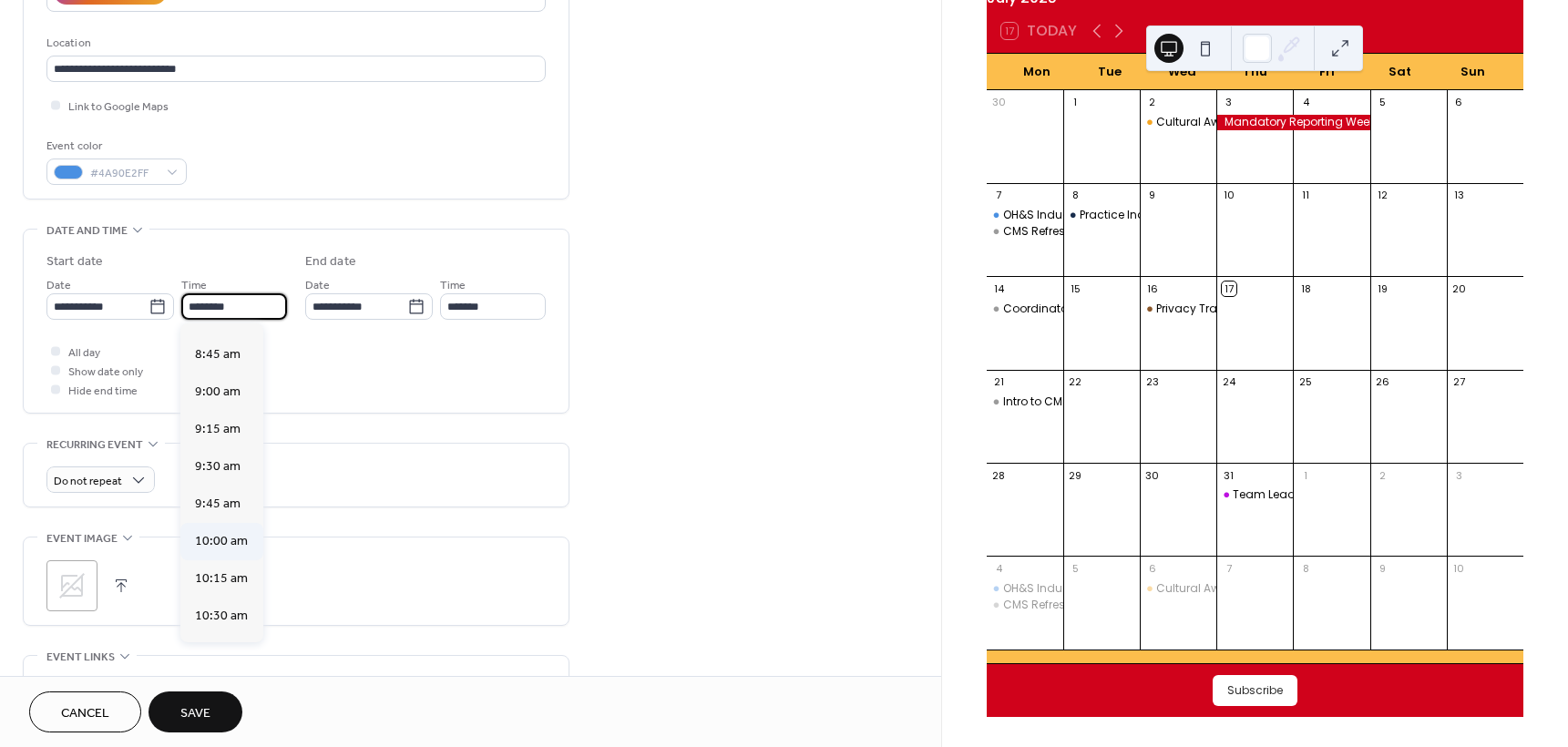 scroll, scrollTop: 1246, scrollLeft: 0, axis: vertical 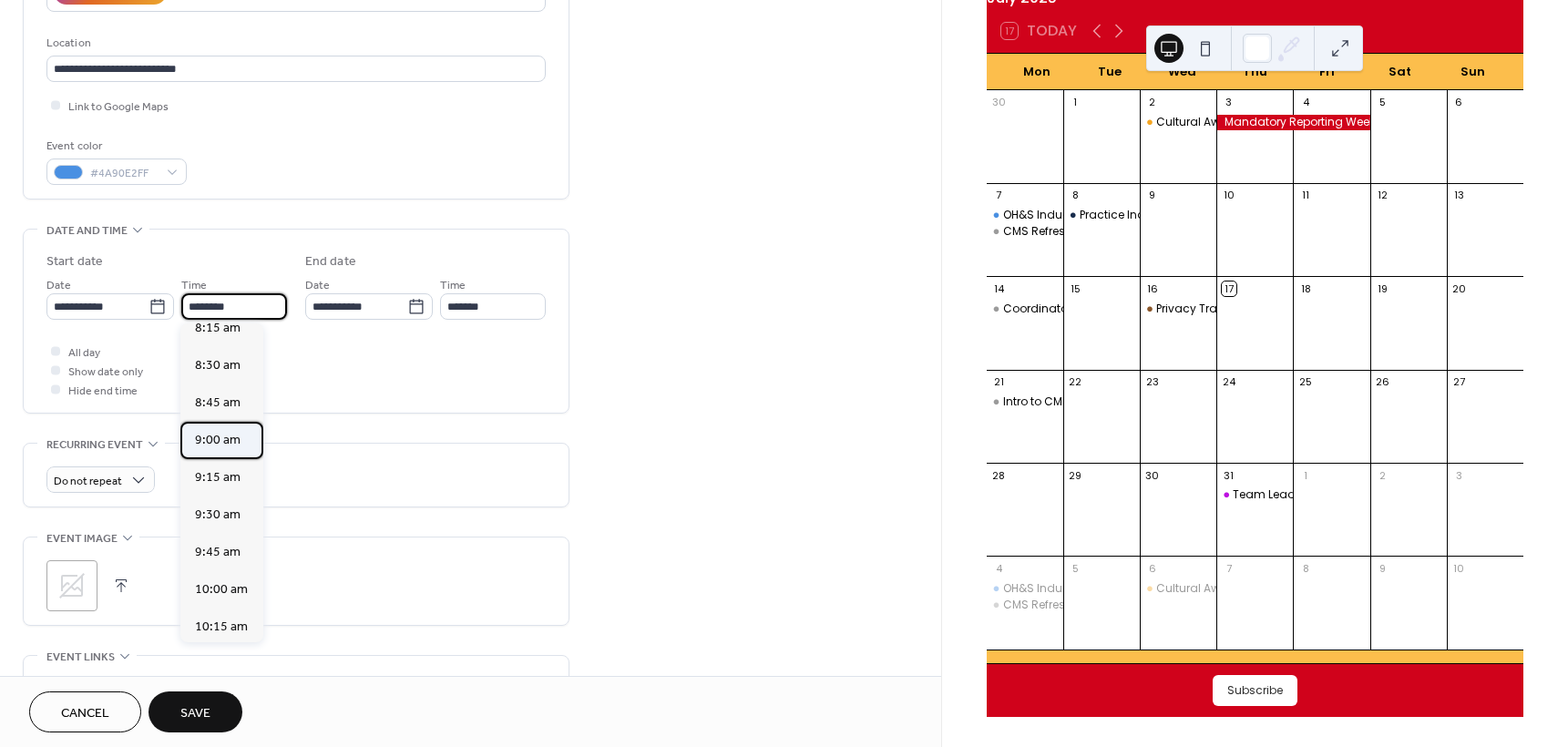 click on "9:00 am" at bounding box center [218, 440] 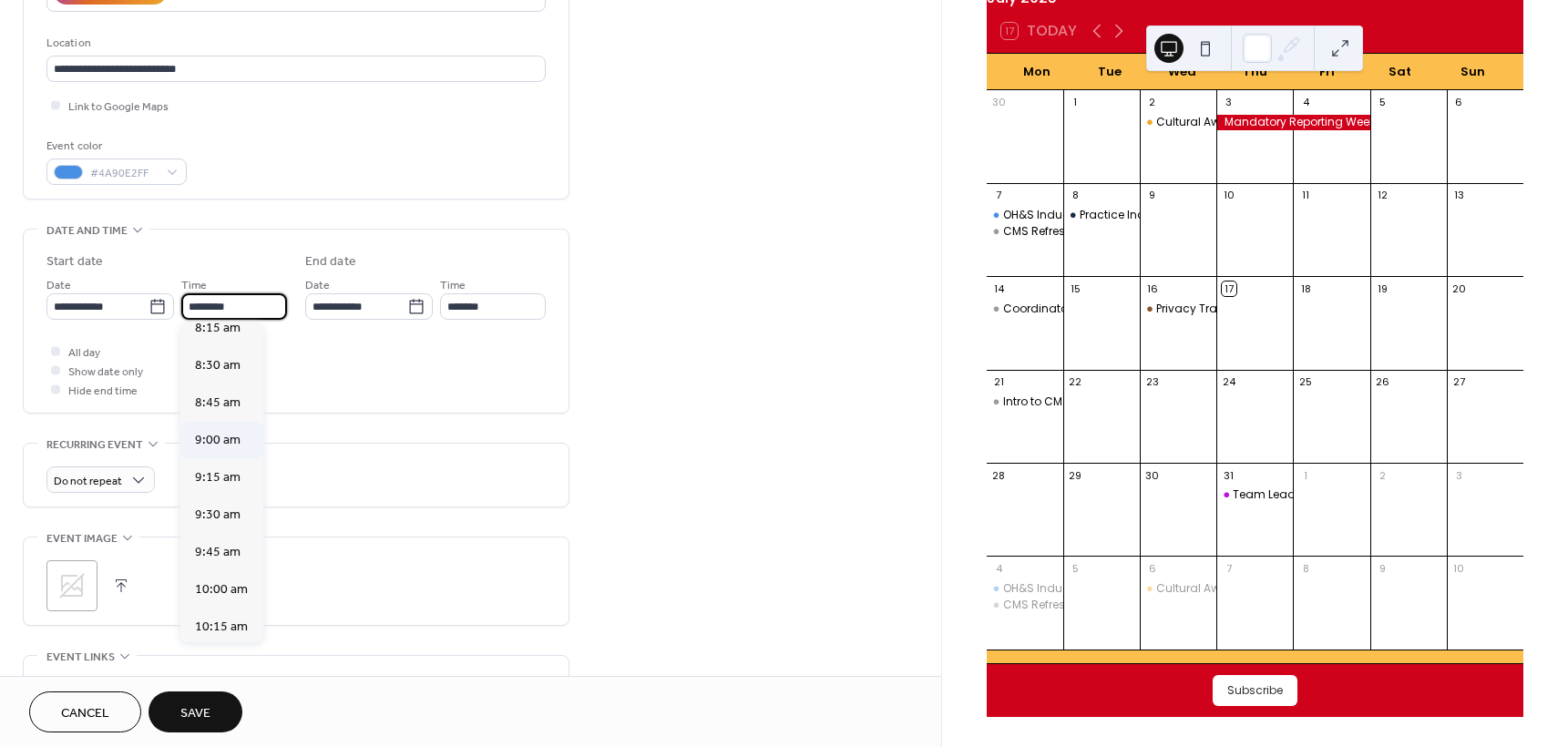 type on "*******" 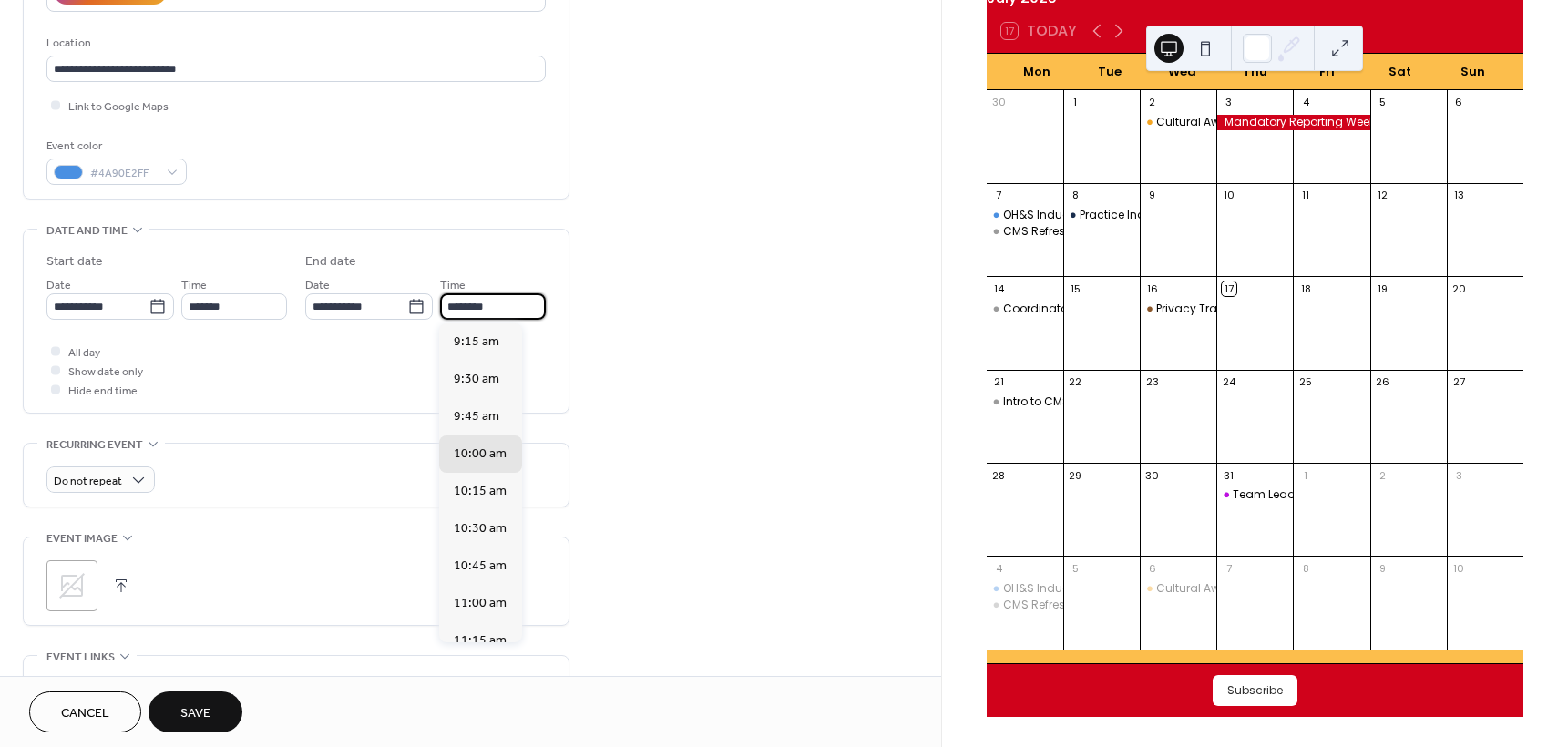 click on "********" at bounding box center [493, 306] 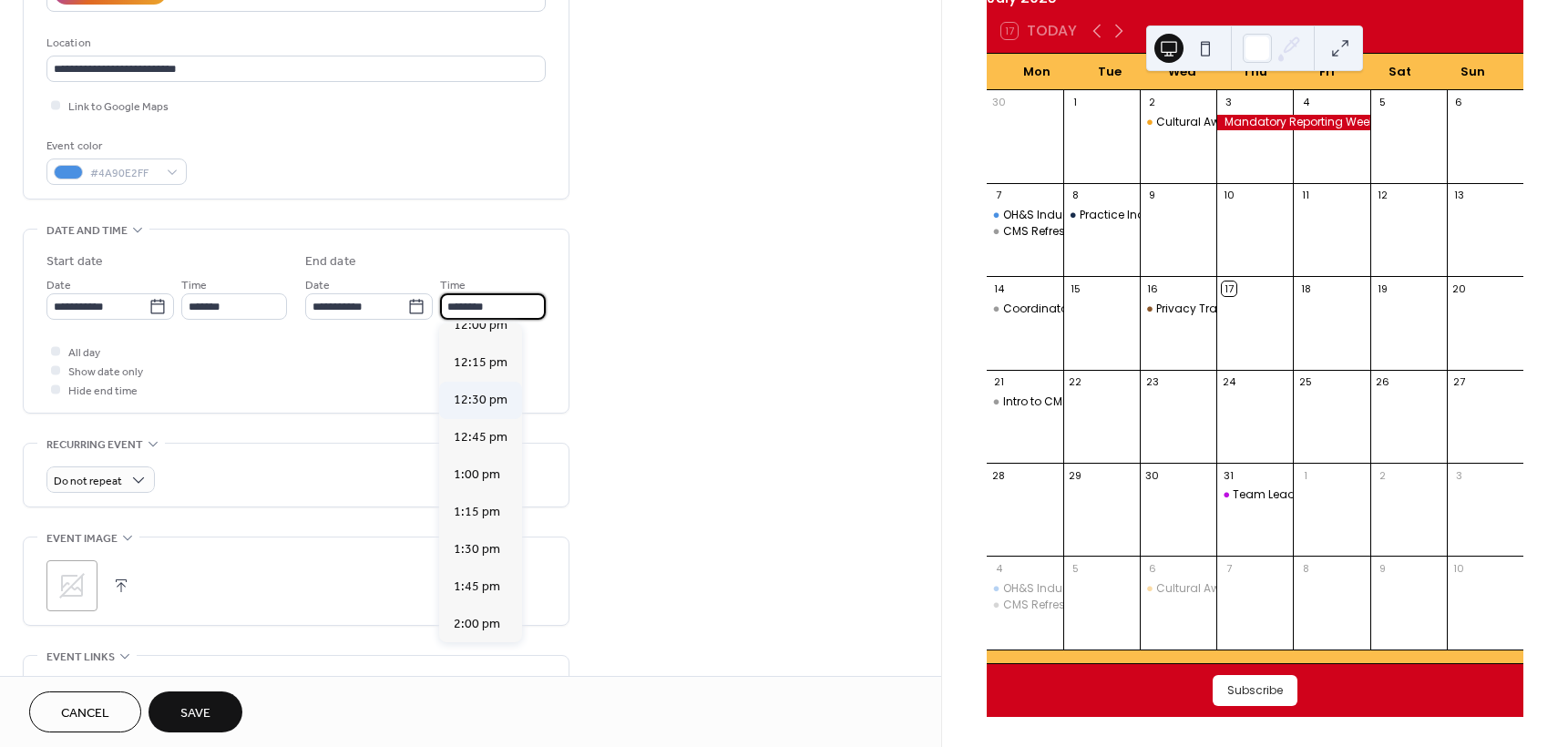 scroll, scrollTop: 455, scrollLeft: 0, axis: vertical 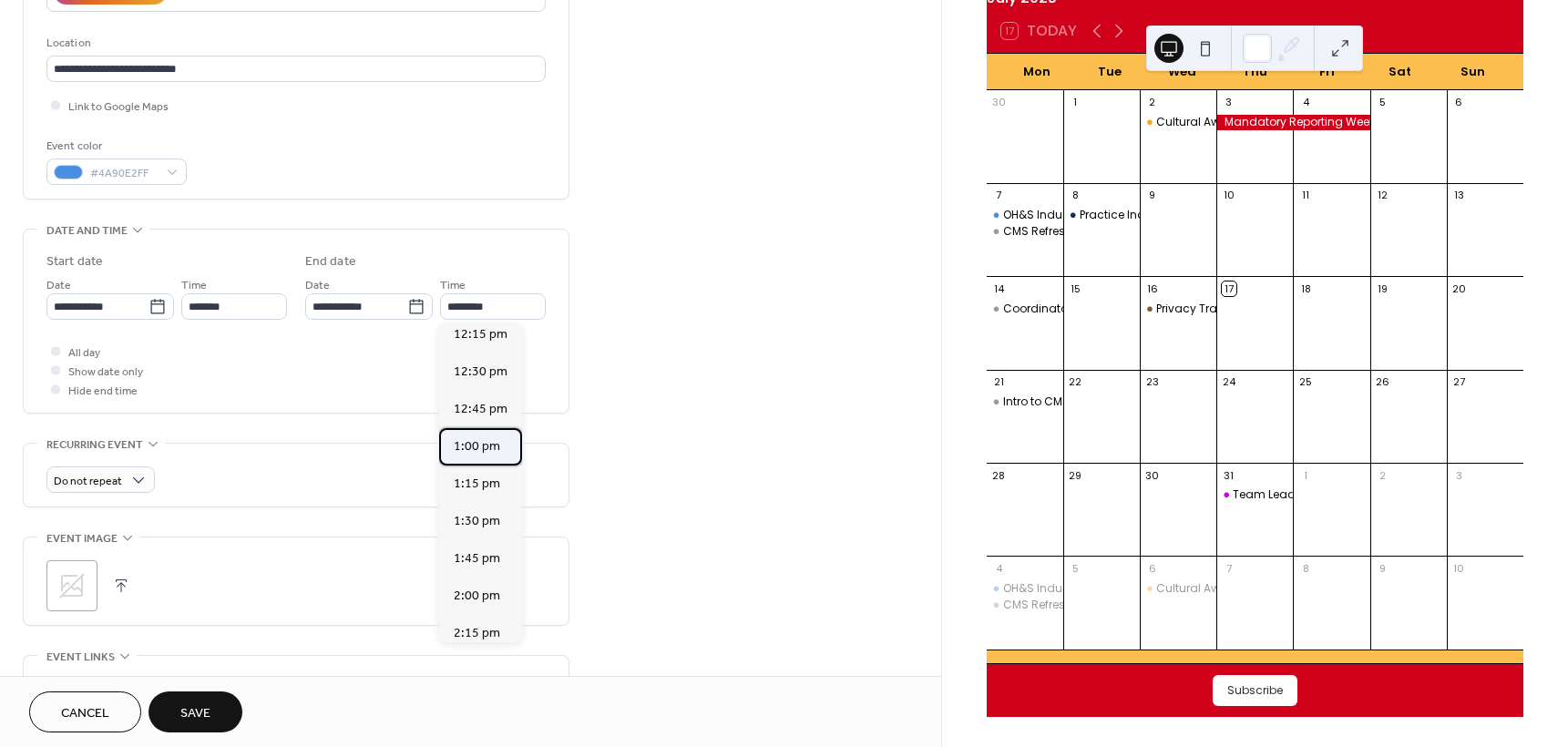 click on "1:00 pm" at bounding box center (477, 446) 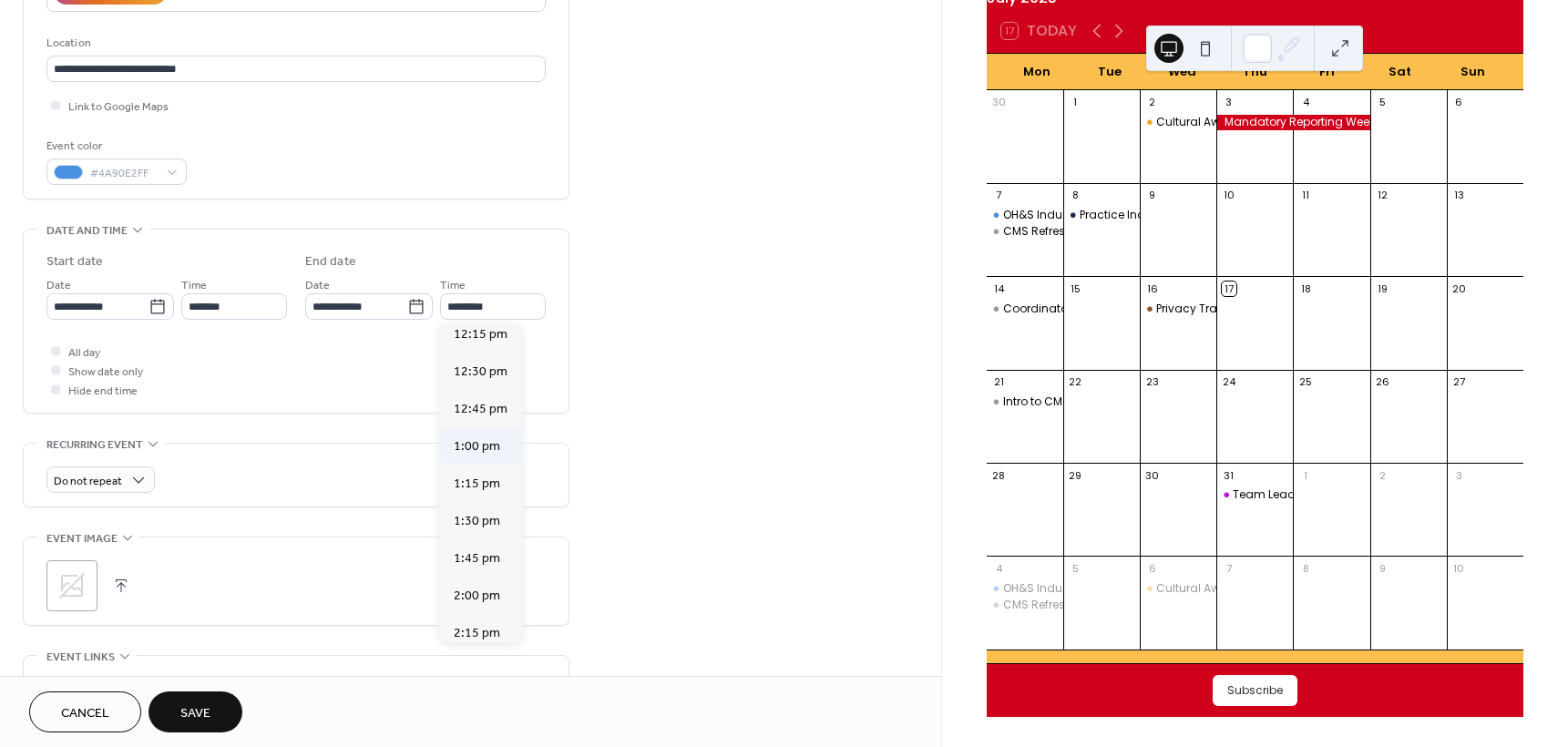 type on "*******" 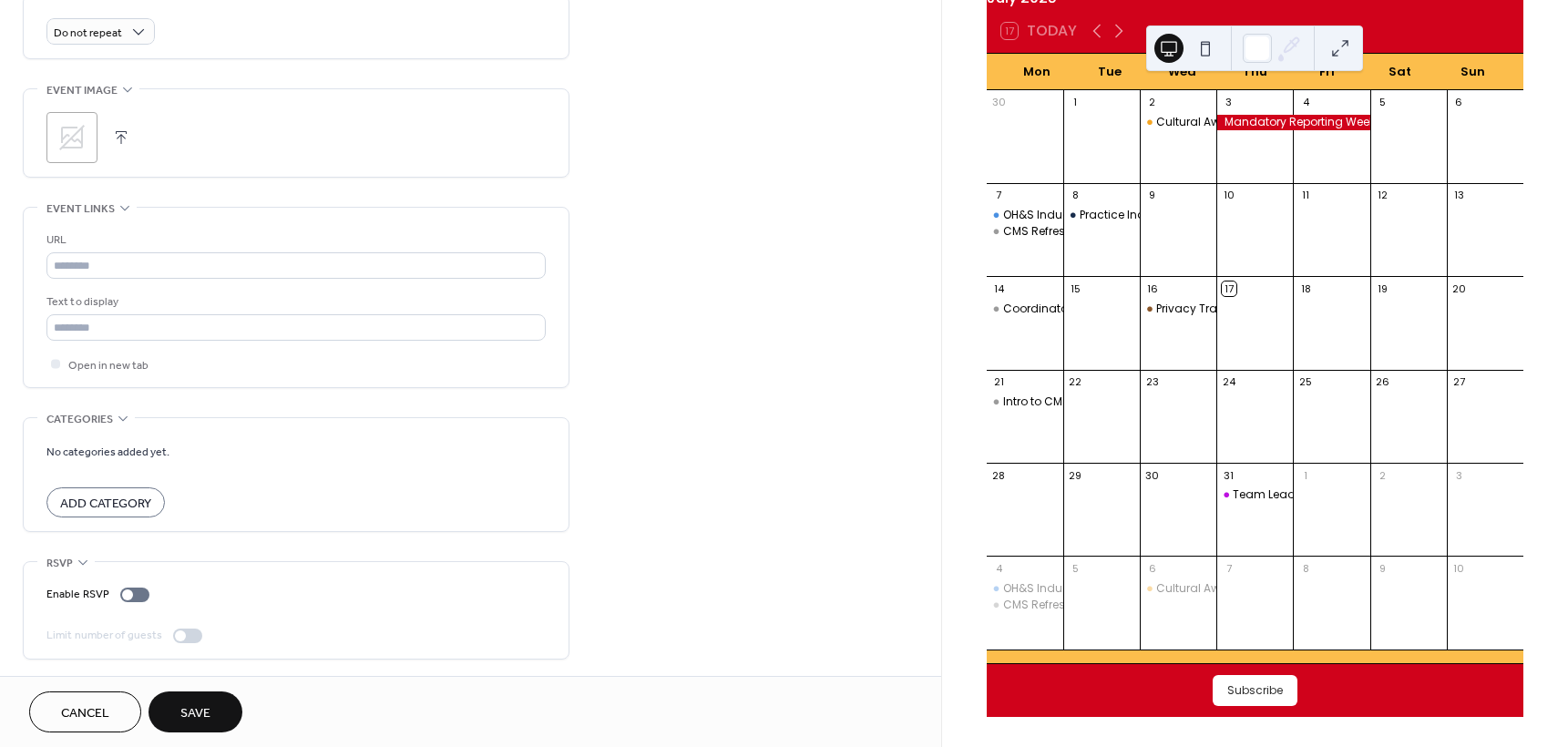 scroll, scrollTop: 814, scrollLeft: 0, axis: vertical 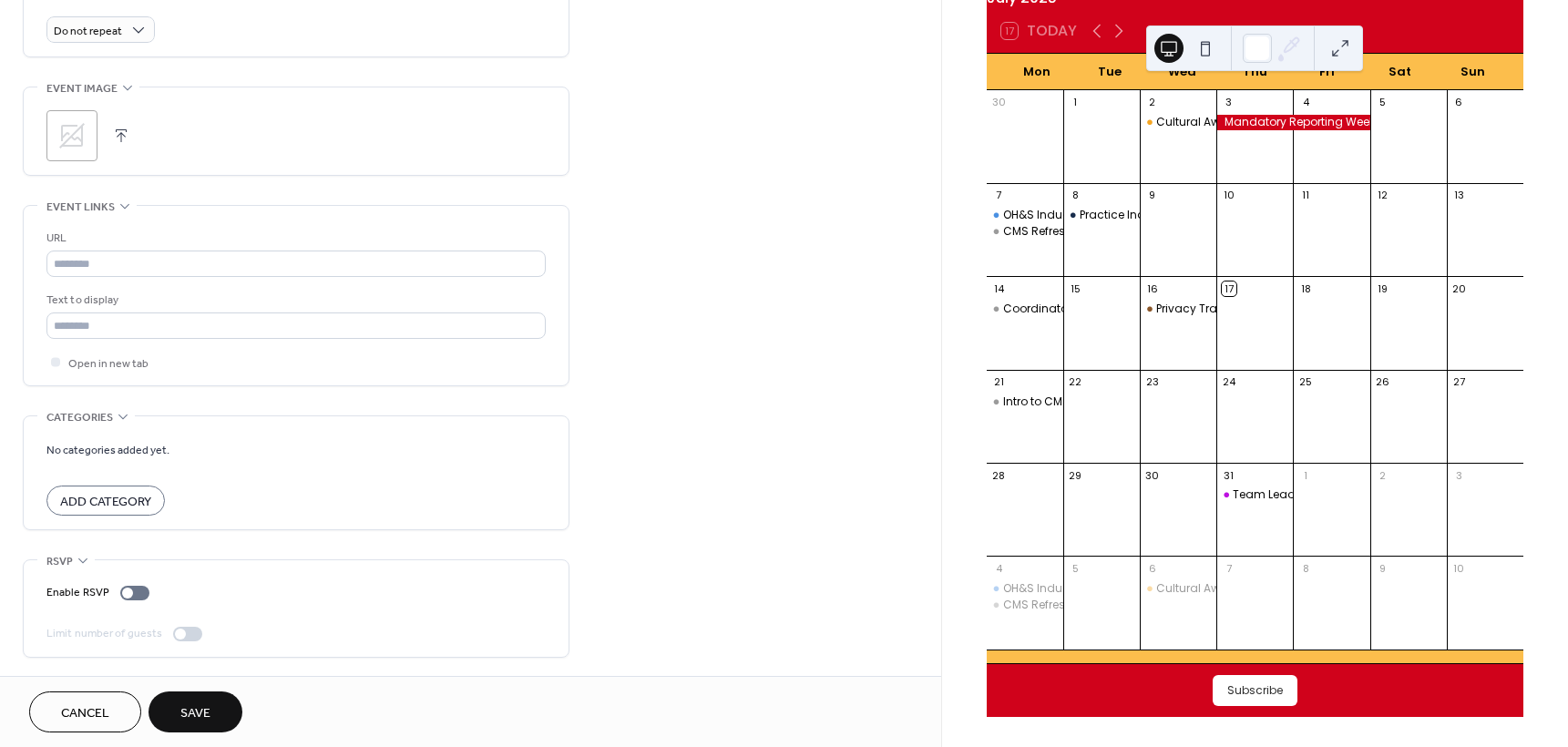 click on "Save" at bounding box center (195, 713) 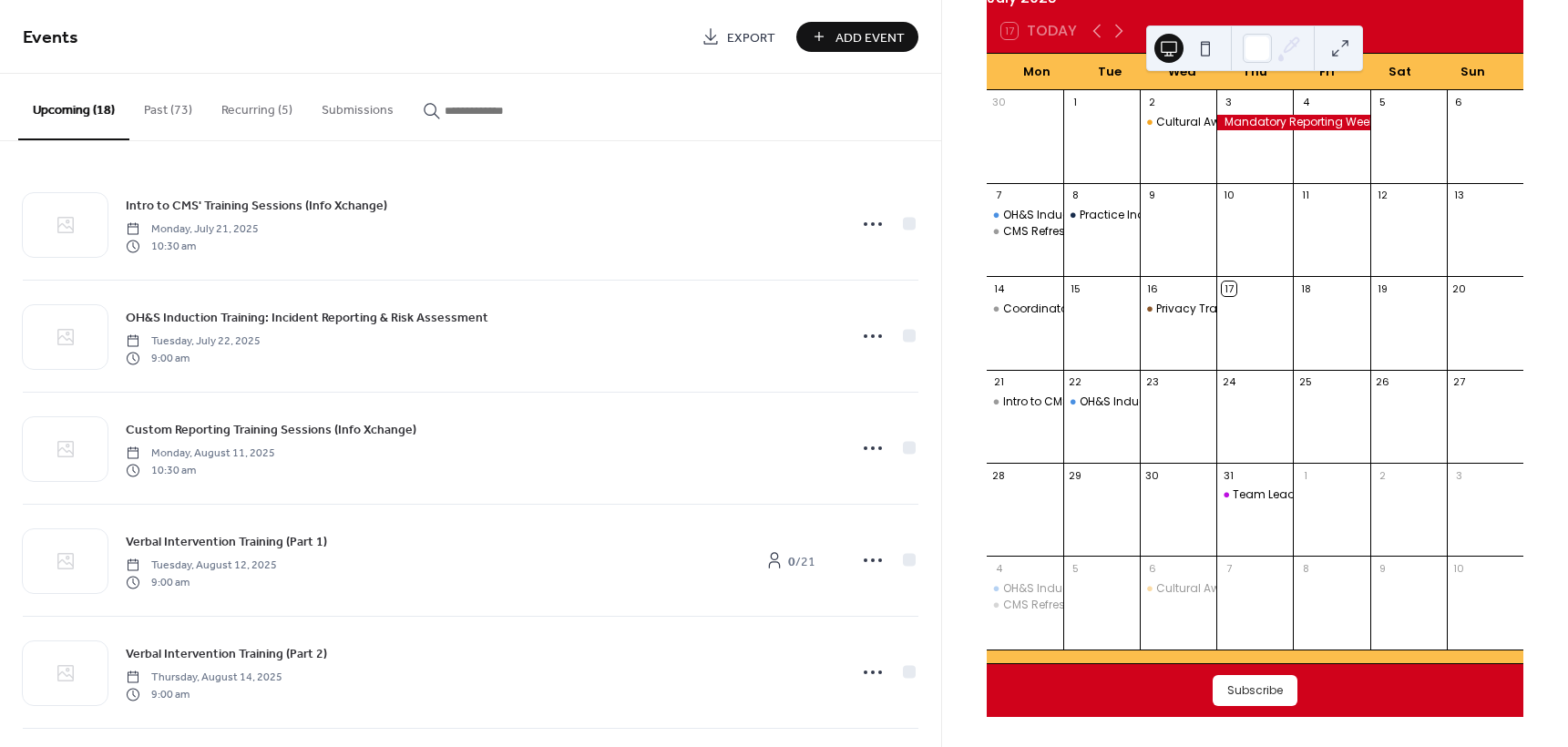 click on "Add Event" at bounding box center (870, 37) 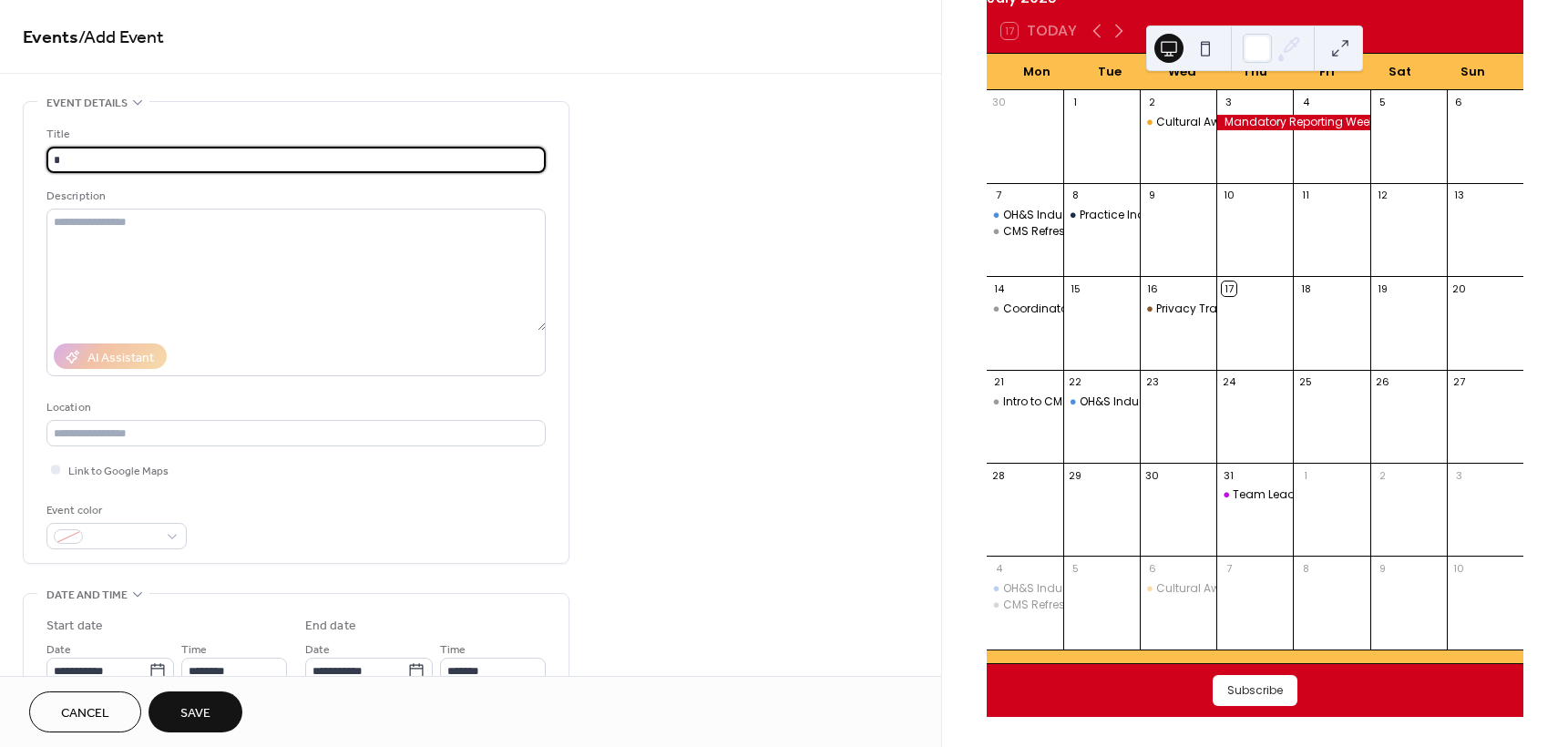 type on "**********" 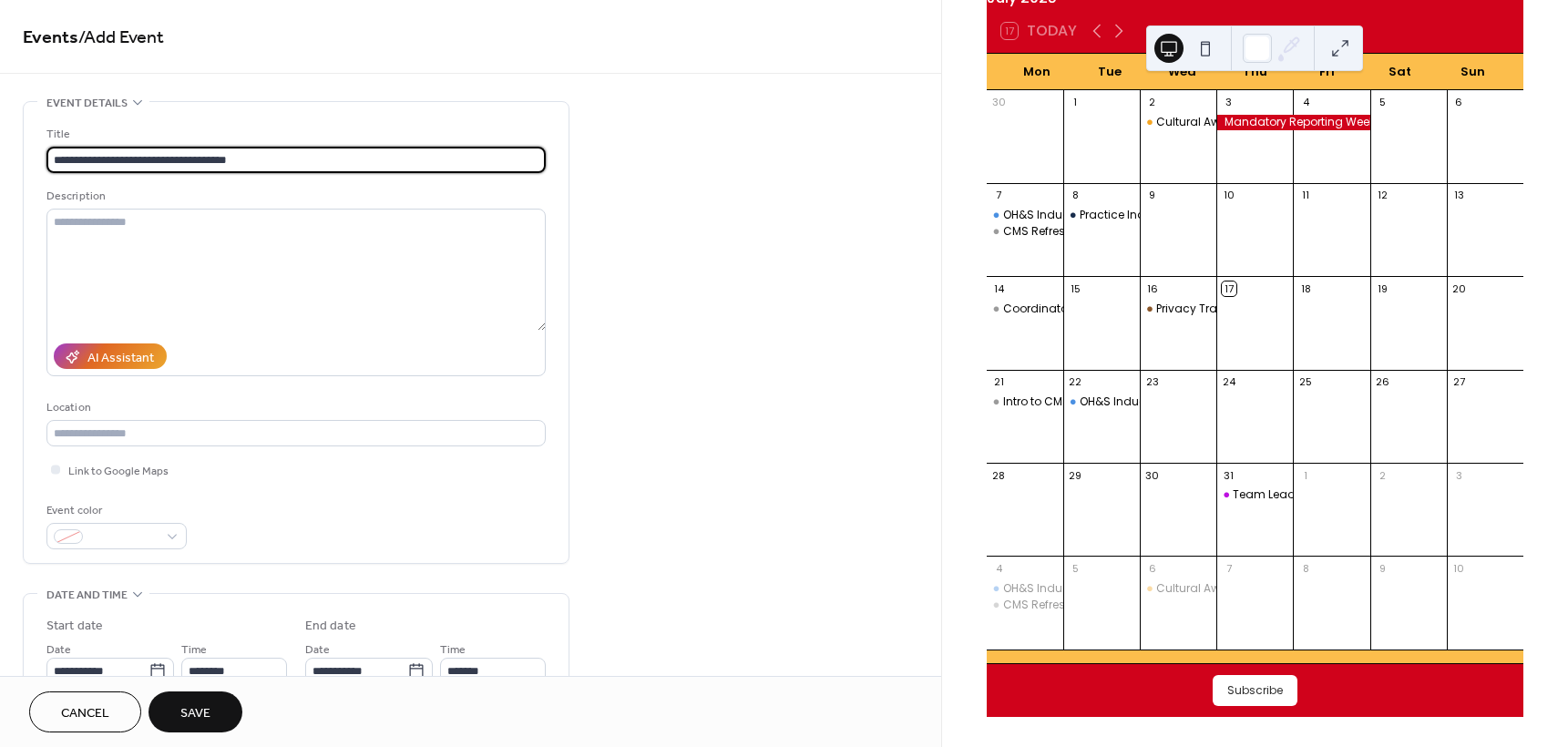 click on "**********" at bounding box center [296, 337] 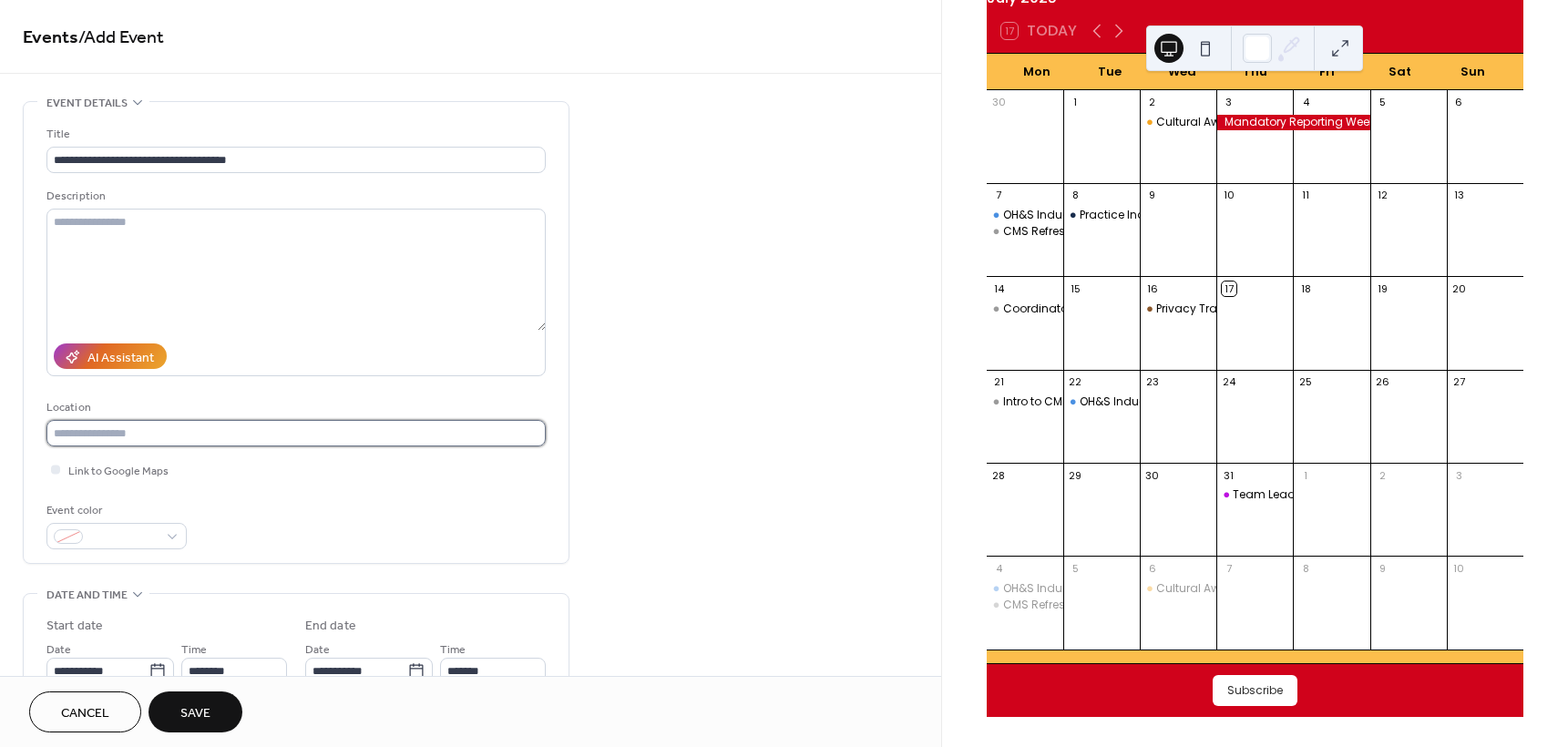 click at bounding box center [296, 433] 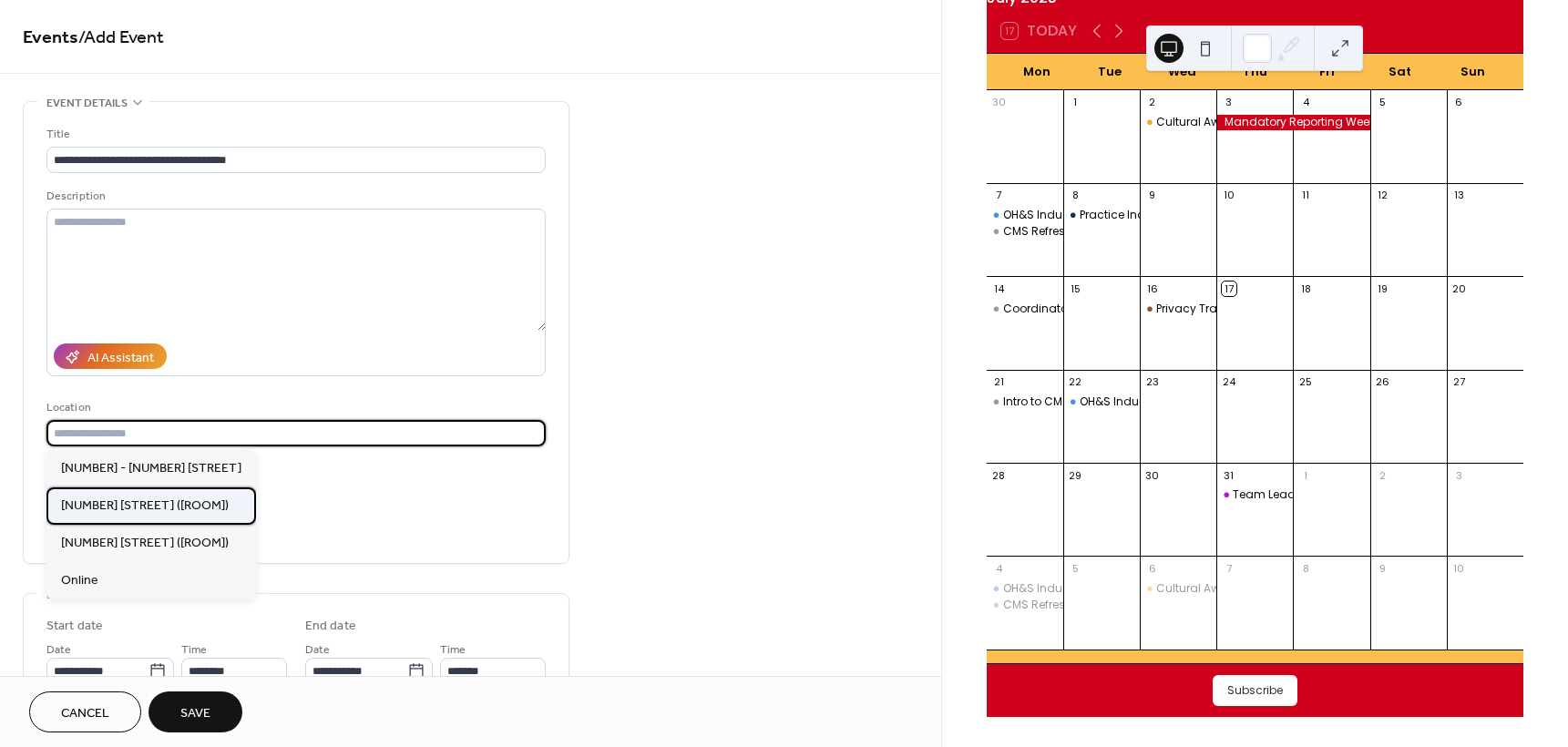 click on "[NUMBER] [STREET] ([ROOM])" at bounding box center [151, 506] 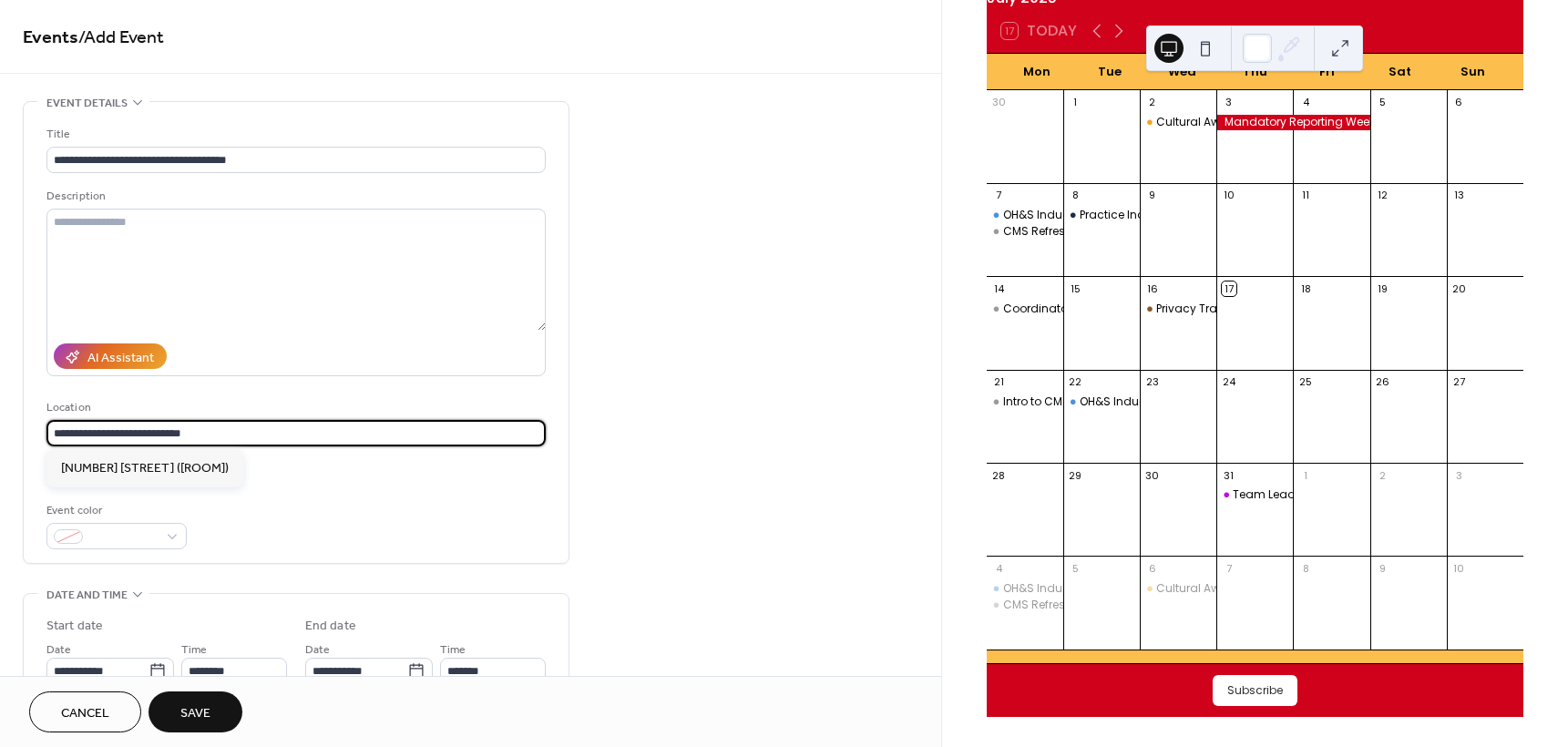 click on "**********" at bounding box center [296, 433] 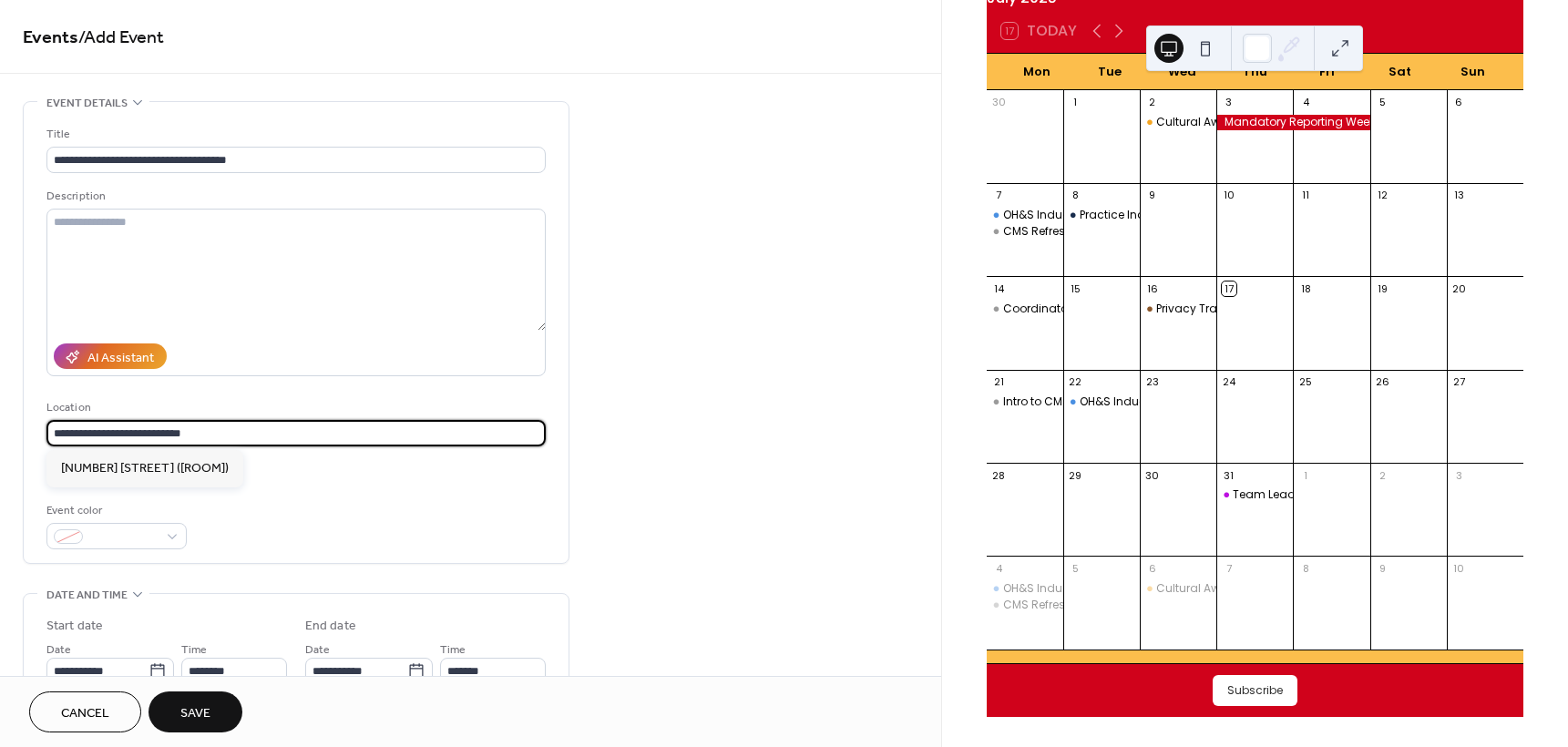 click on "**********" at bounding box center (296, 433) 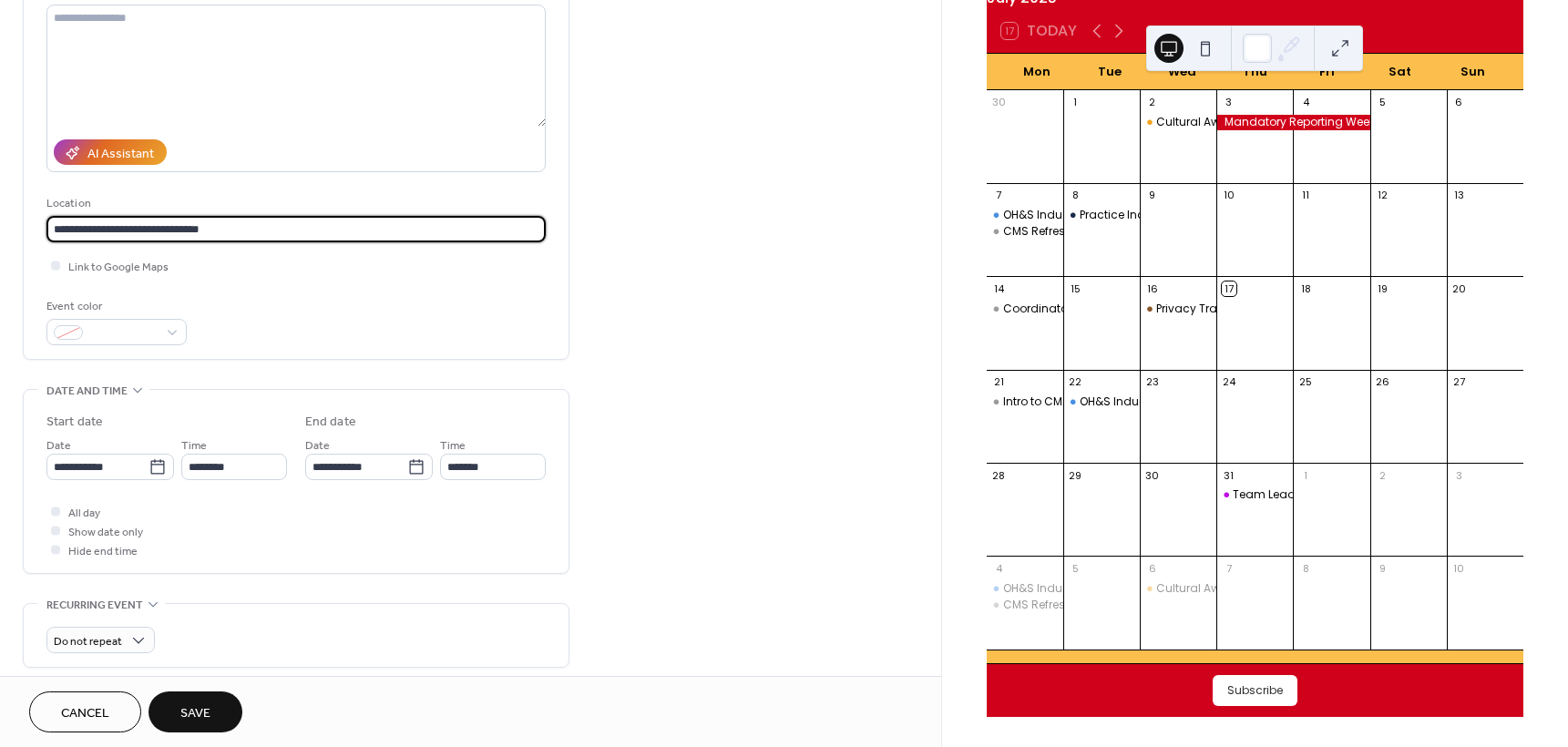 scroll, scrollTop: 364, scrollLeft: 0, axis: vertical 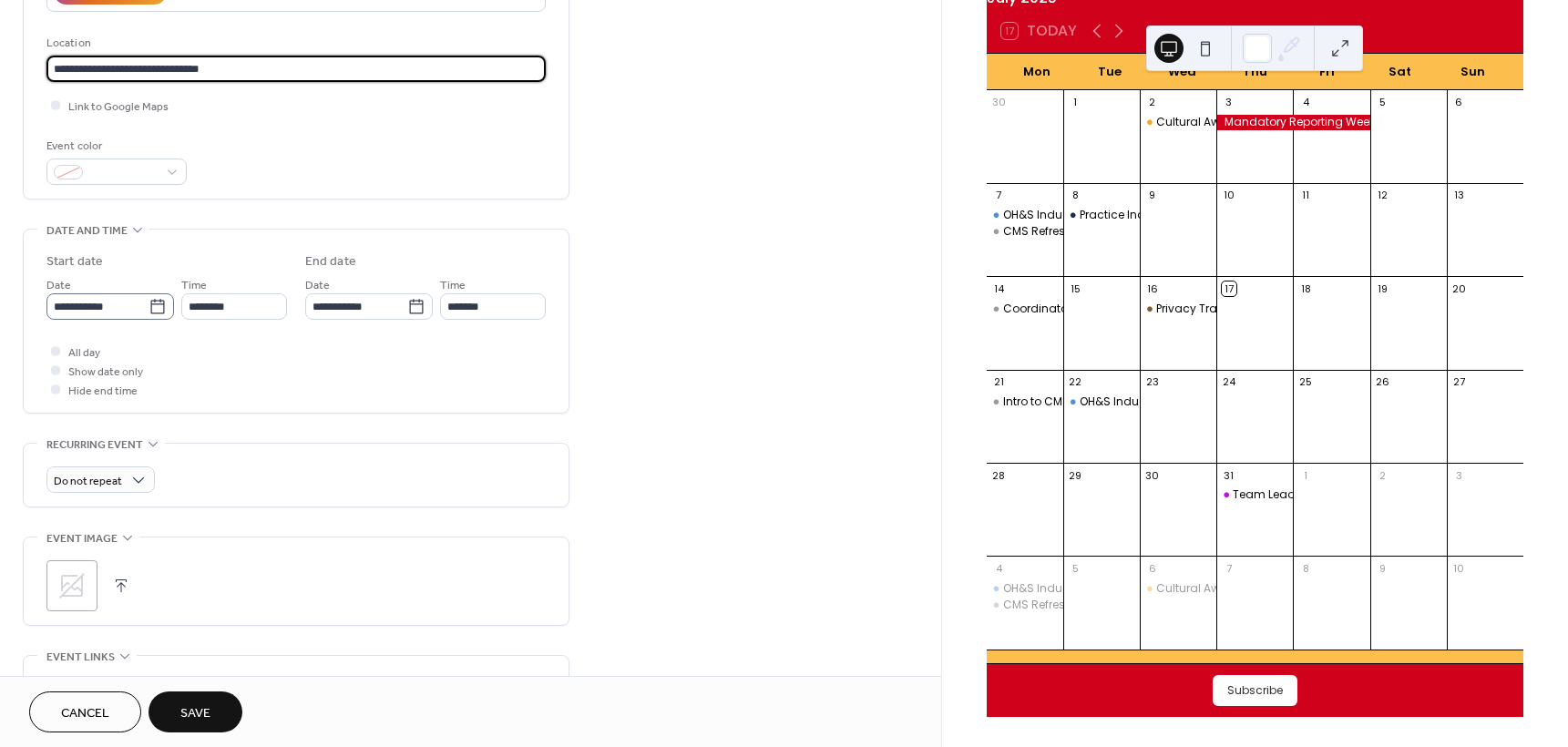 type on "**********" 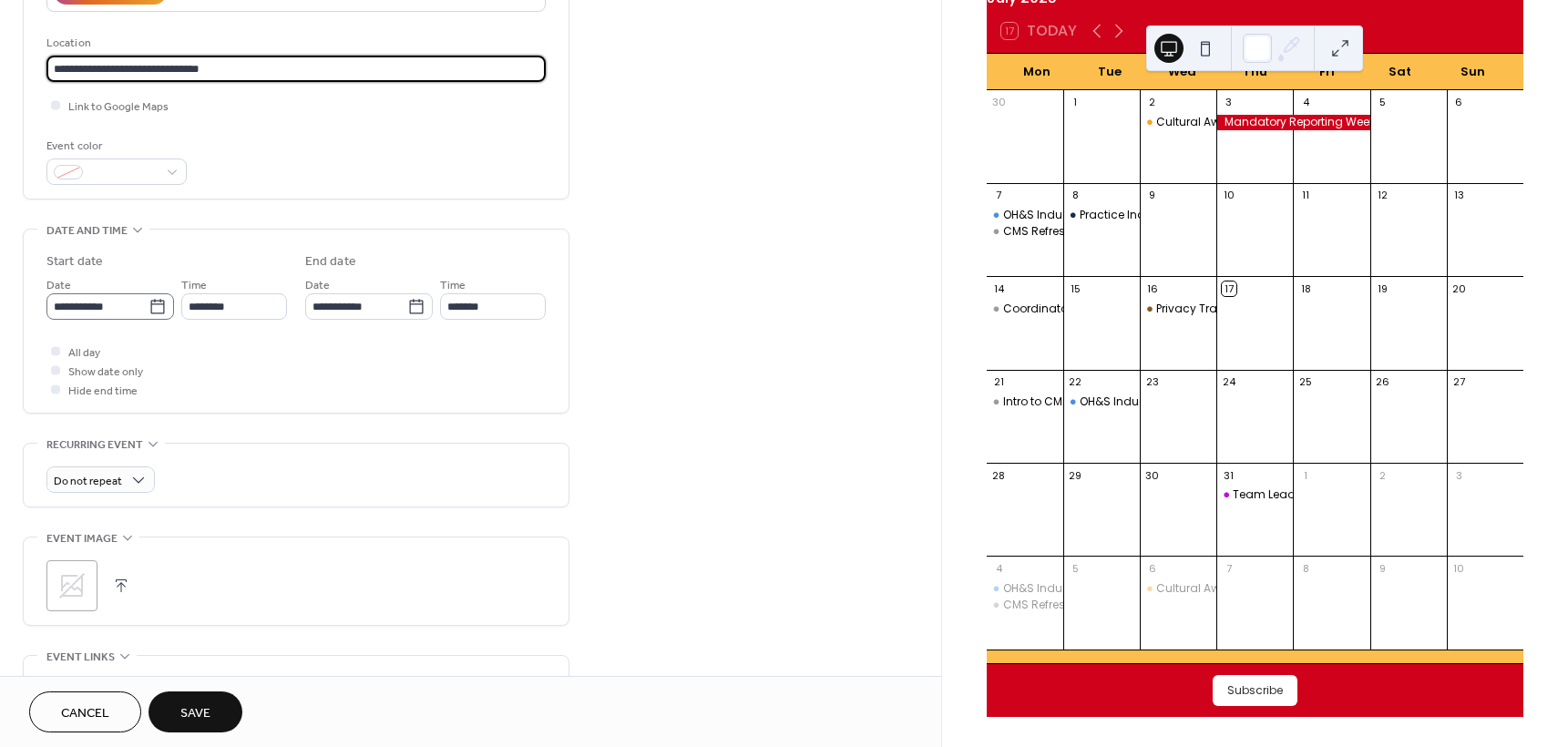 click 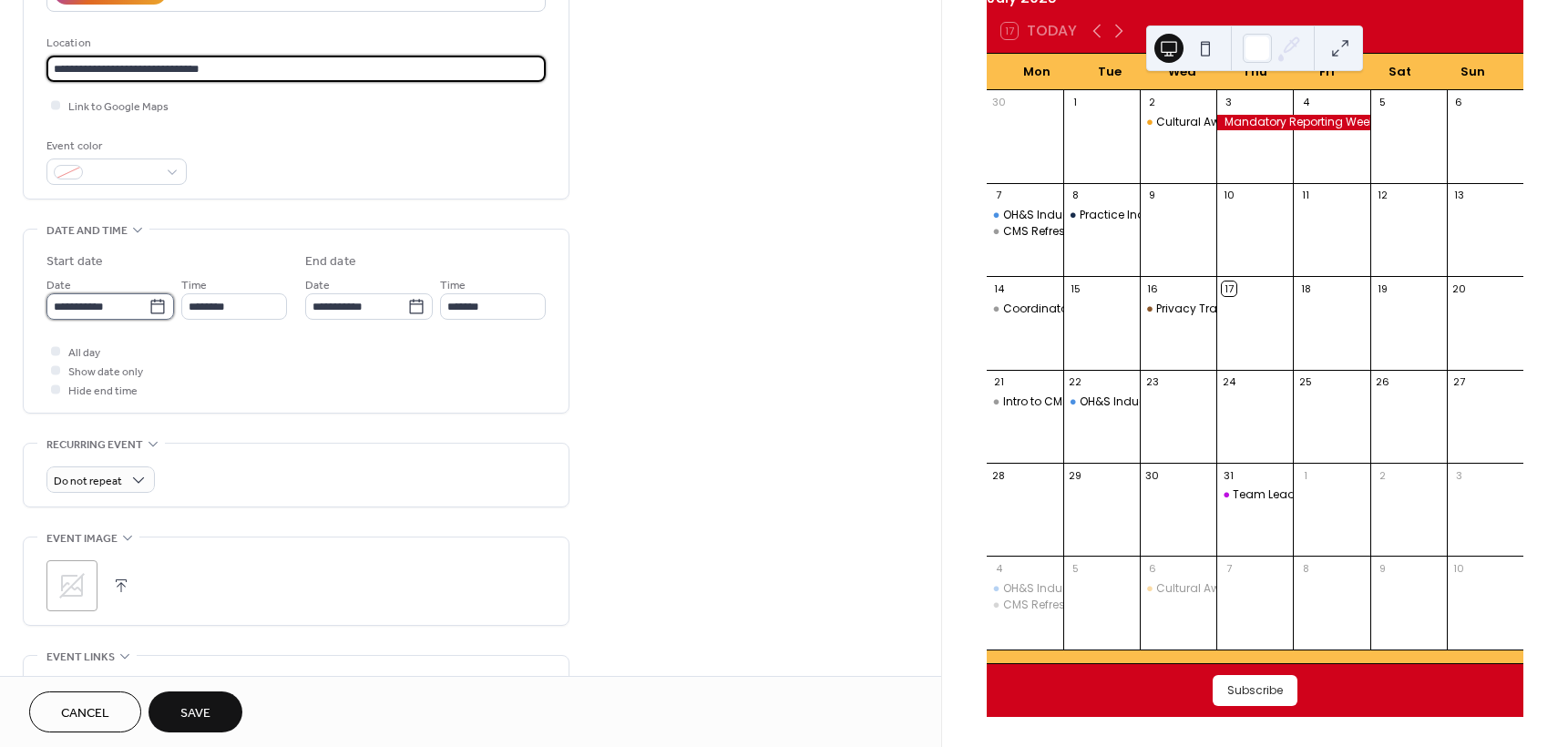 click on "**********" at bounding box center (97, 306) 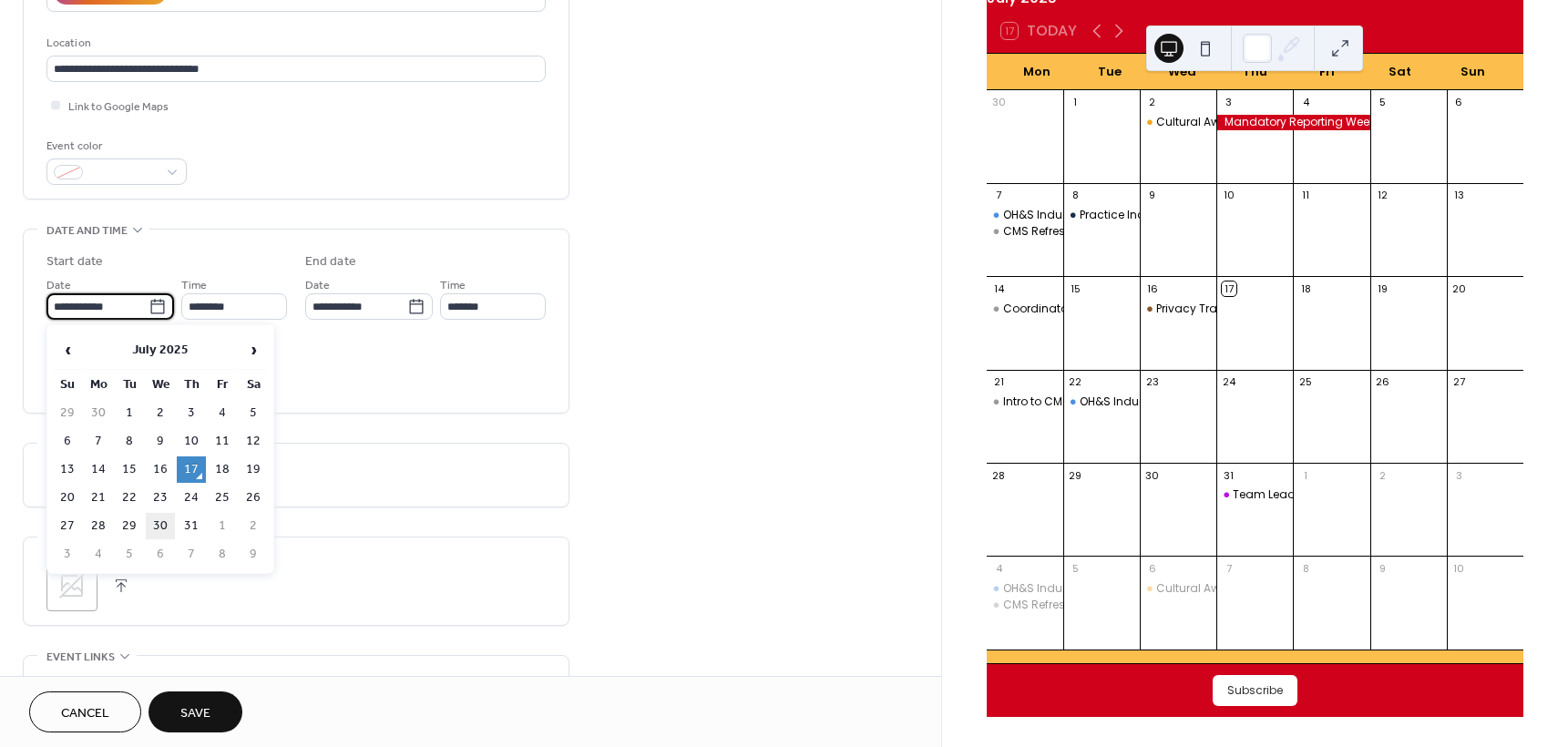click on "30" at bounding box center (160, 526) 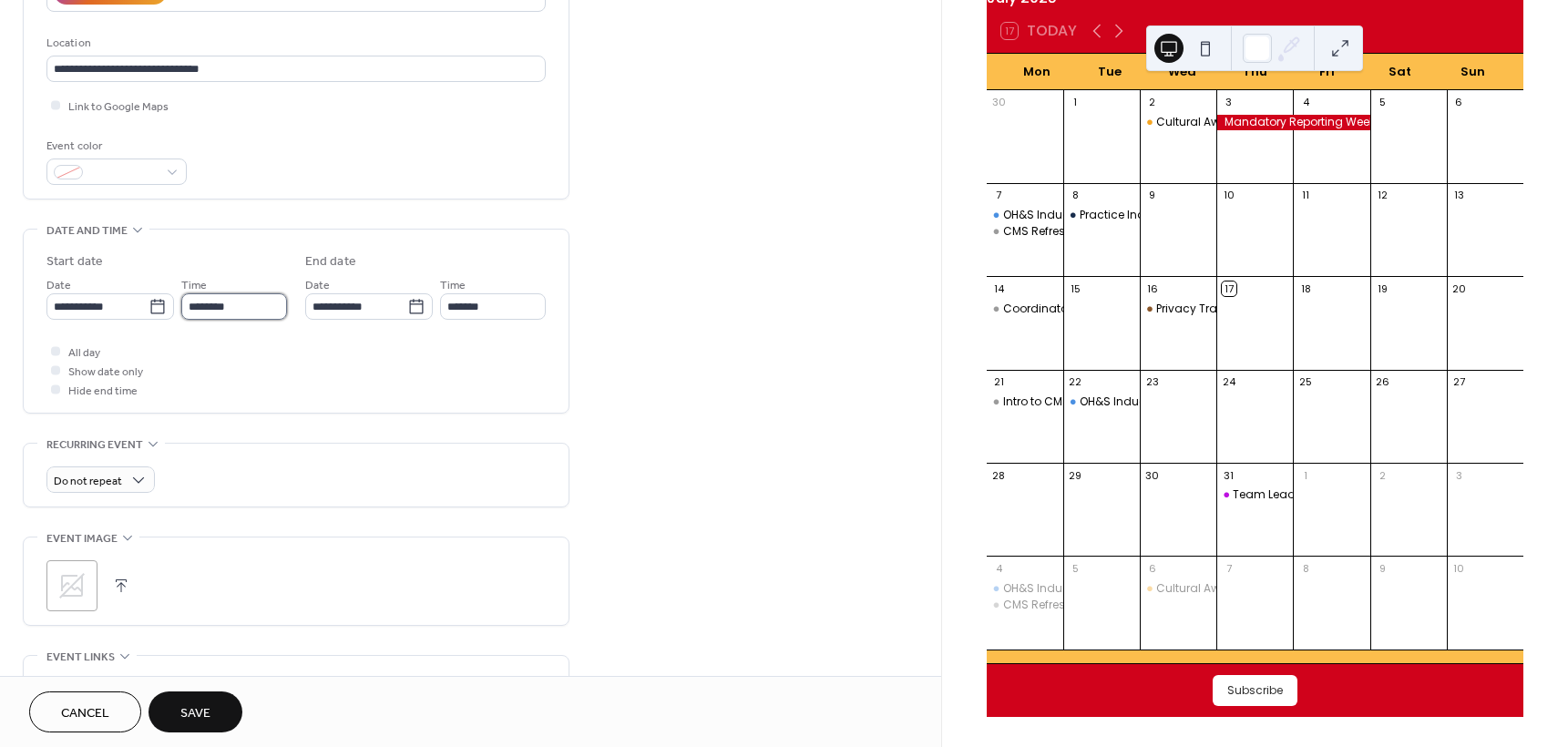 click on "********" at bounding box center [234, 306] 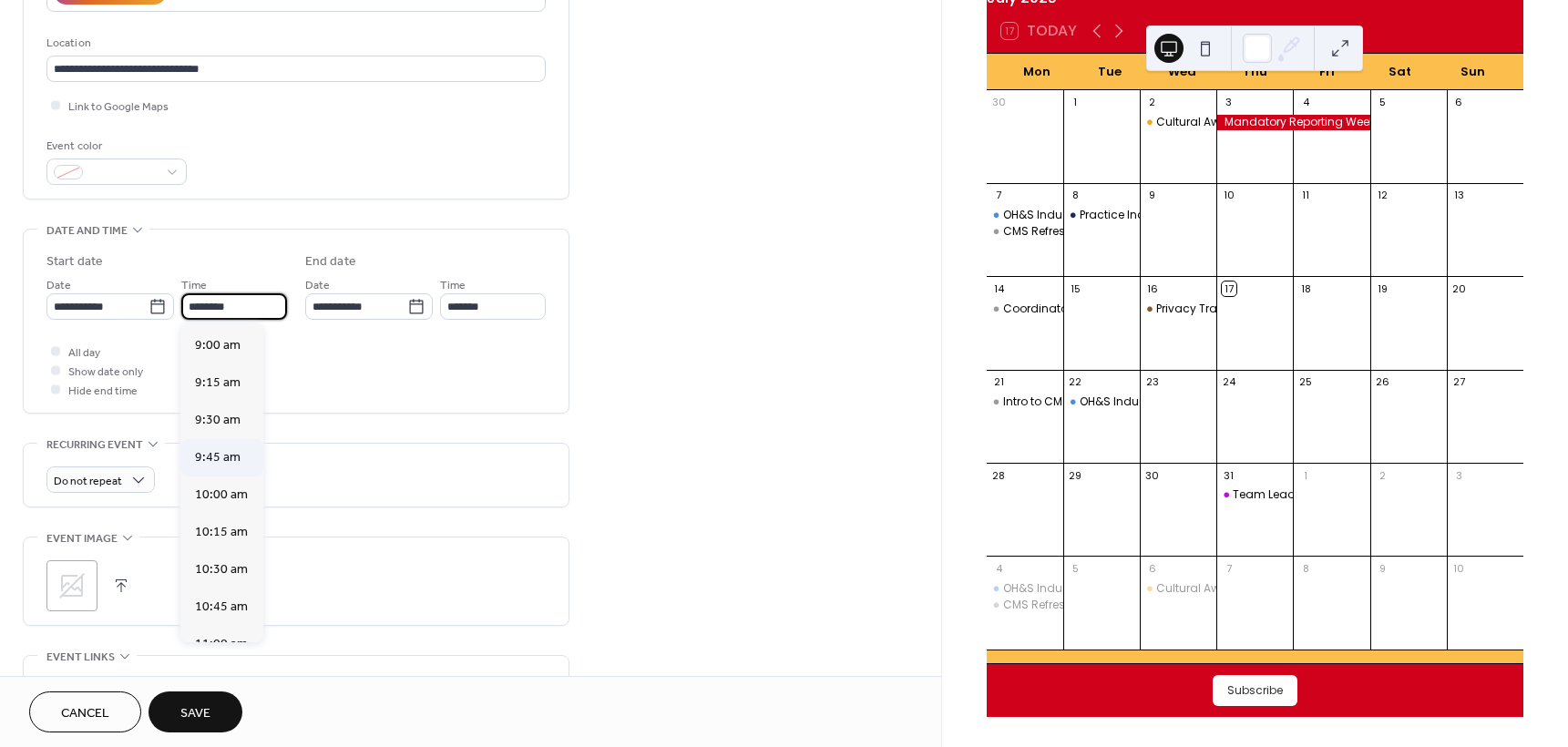 scroll, scrollTop: 1337, scrollLeft: 0, axis: vertical 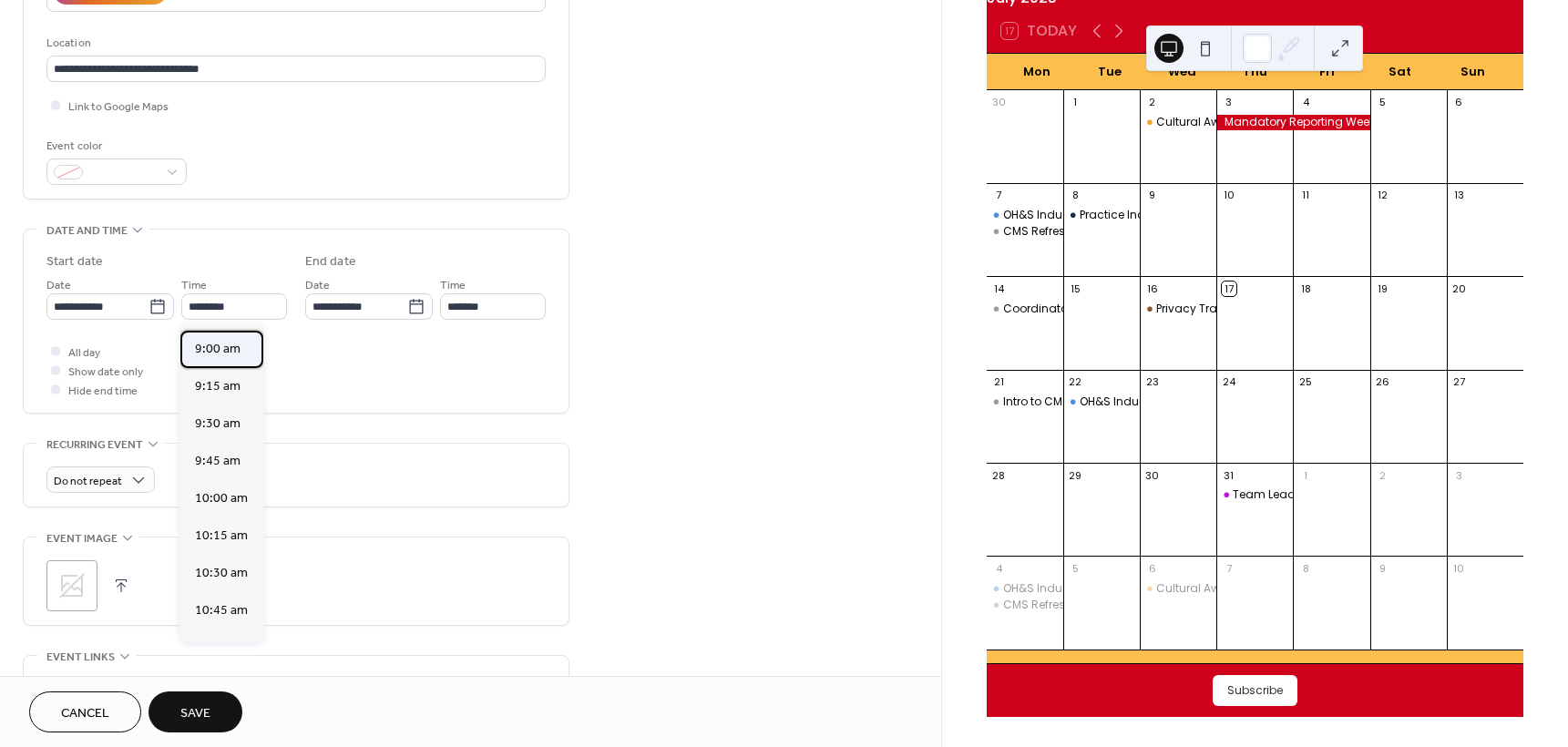 click on "9:00 am" at bounding box center (218, 349) 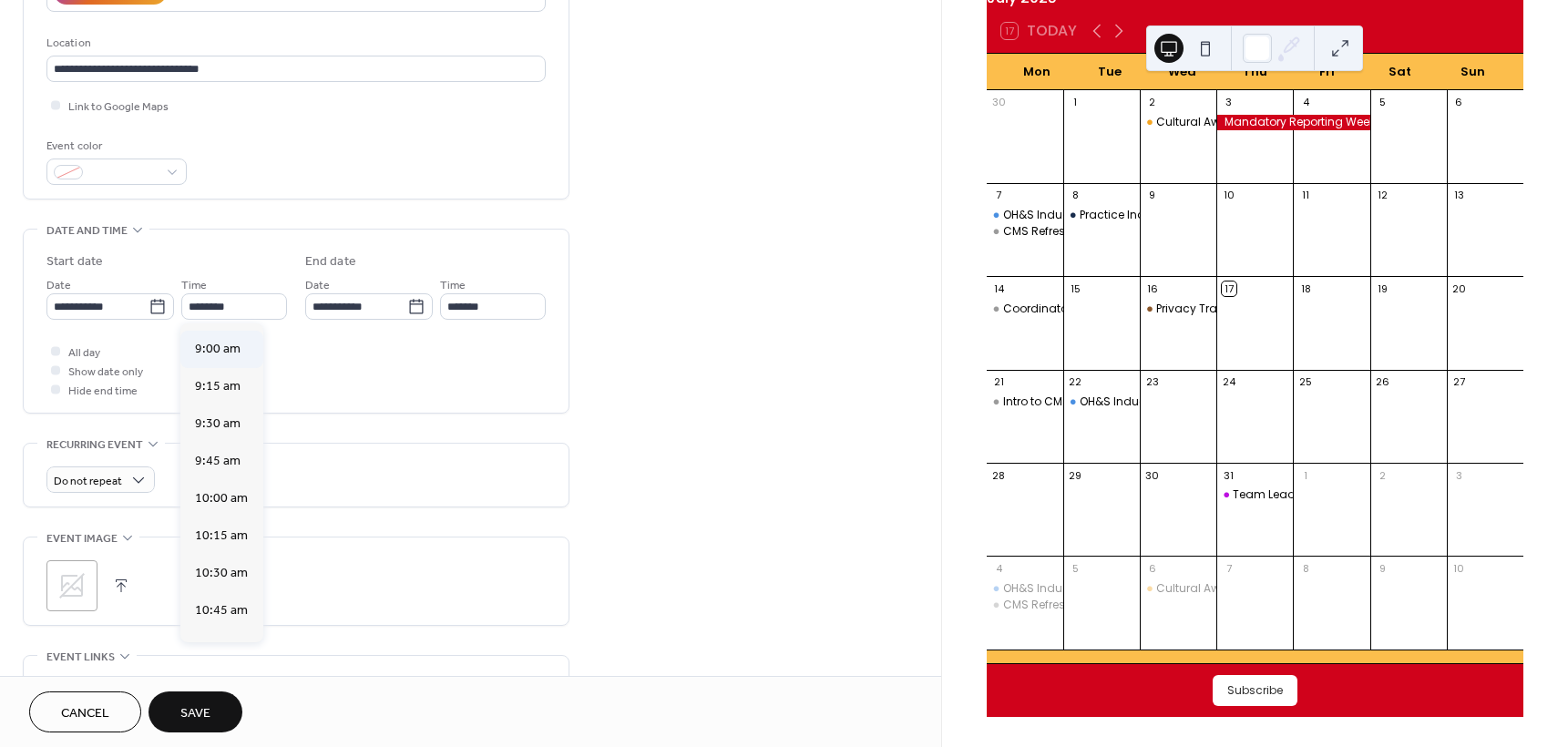type on "*******" 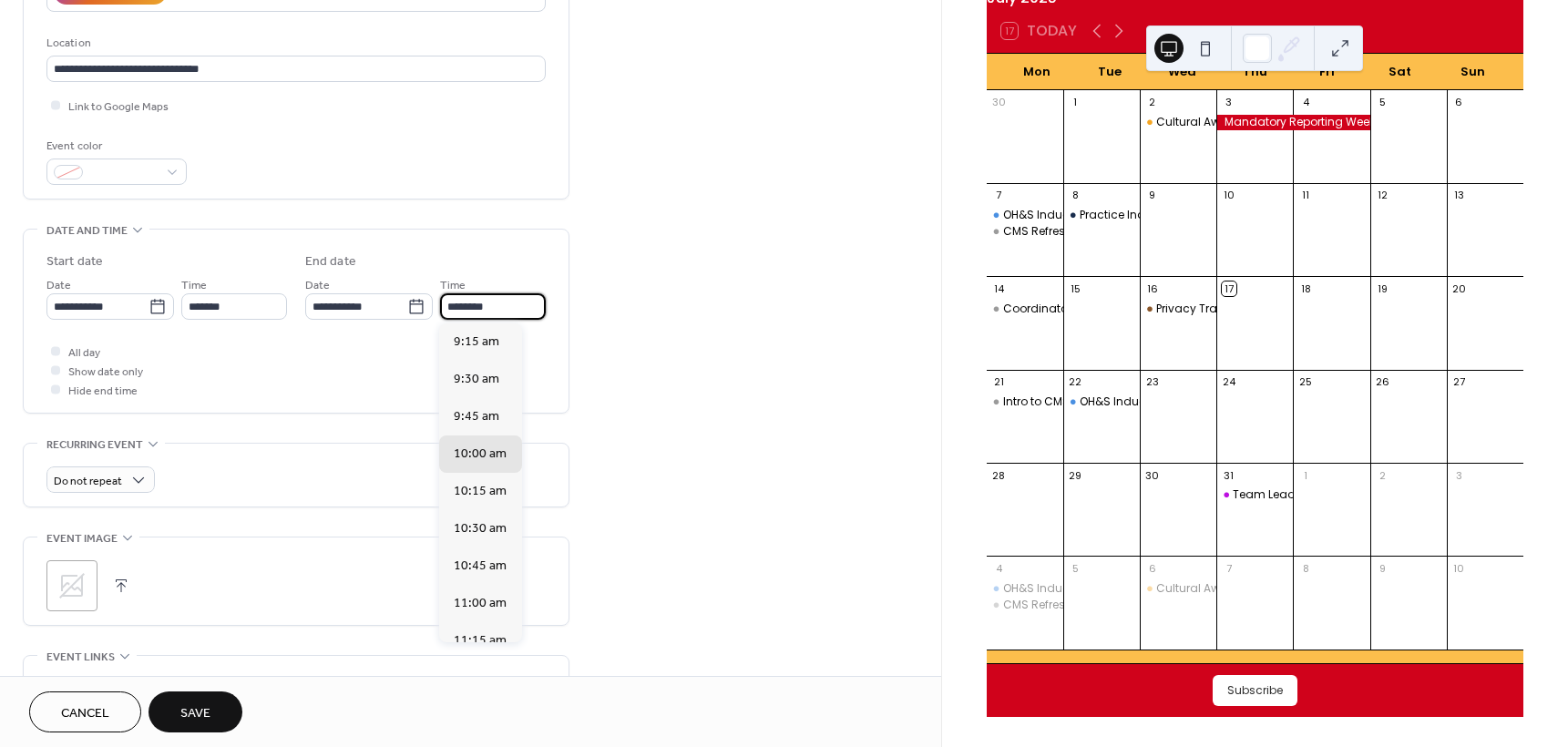 click on "********" at bounding box center [493, 306] 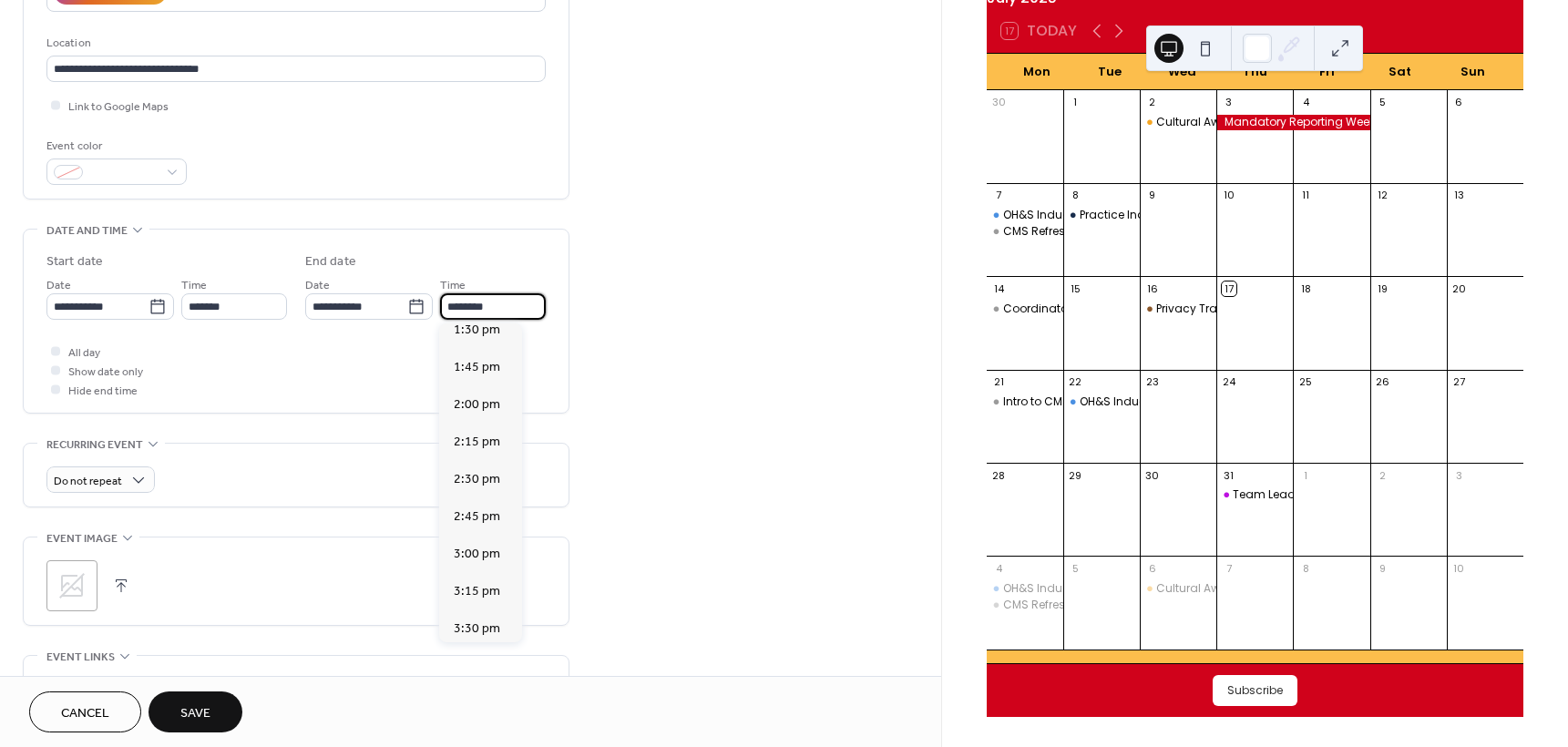 scroll, scrollTop: 820, scrollLeft: 0, axis: vertical 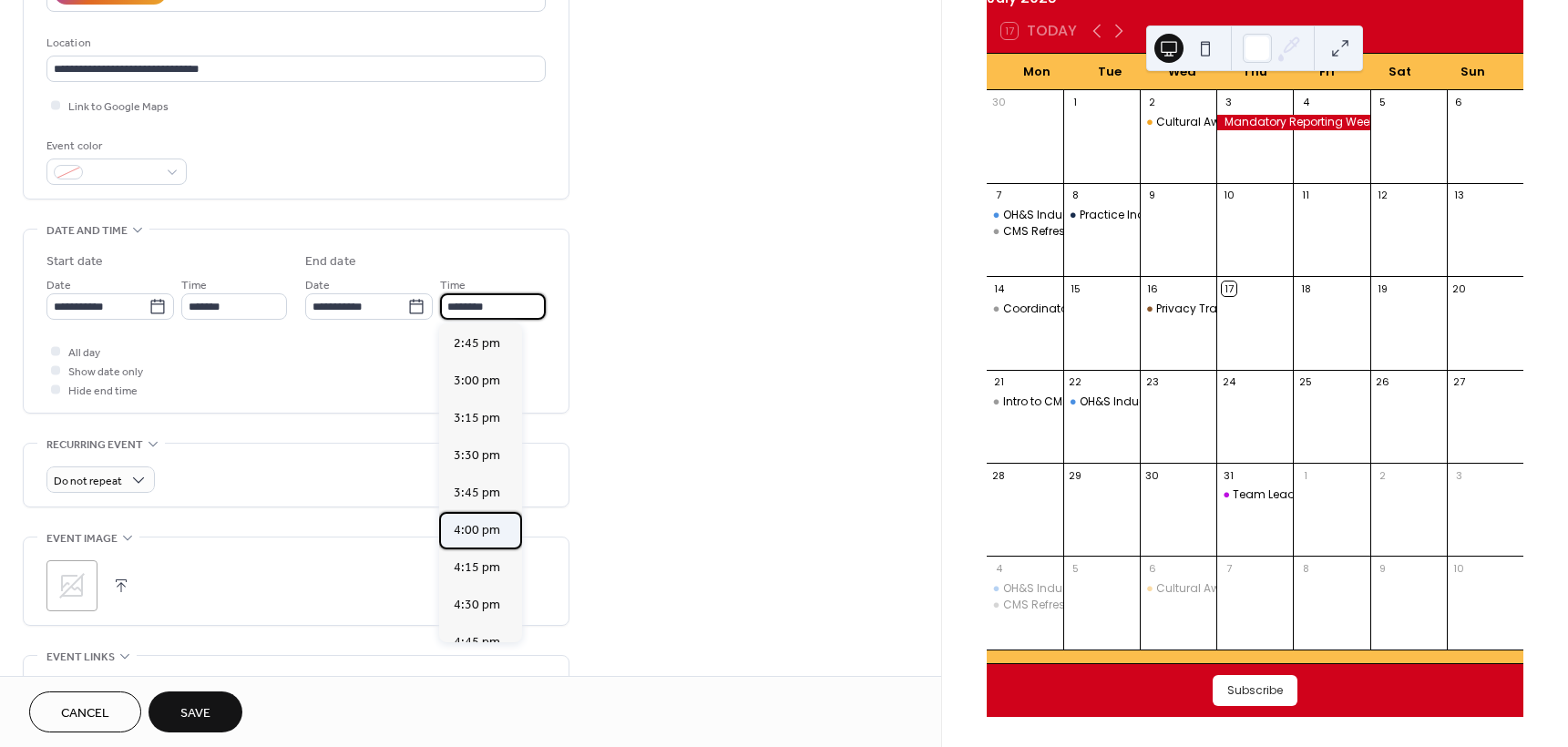 click on "4:00 pm" at bounding box center [477, 530] 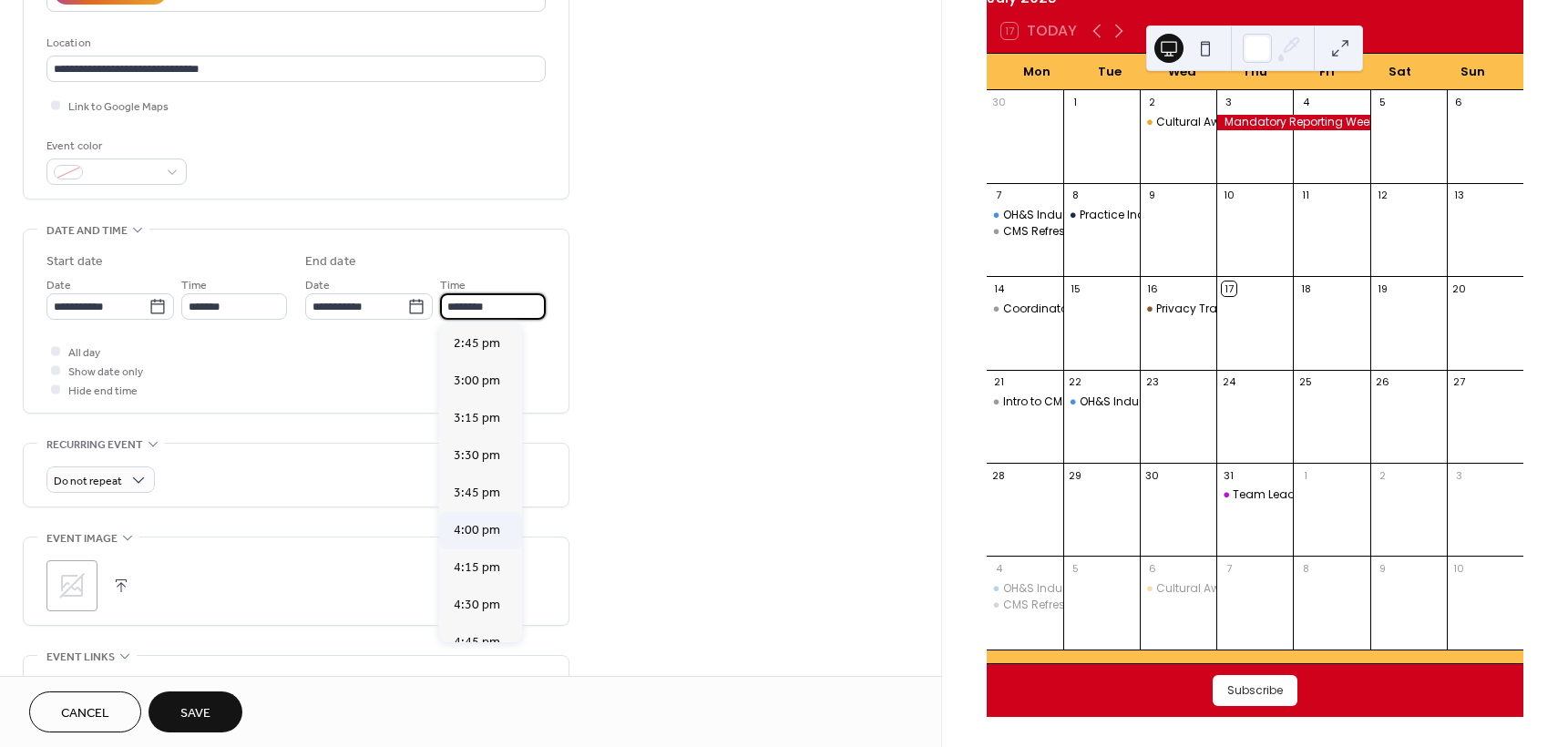 type on "*******" 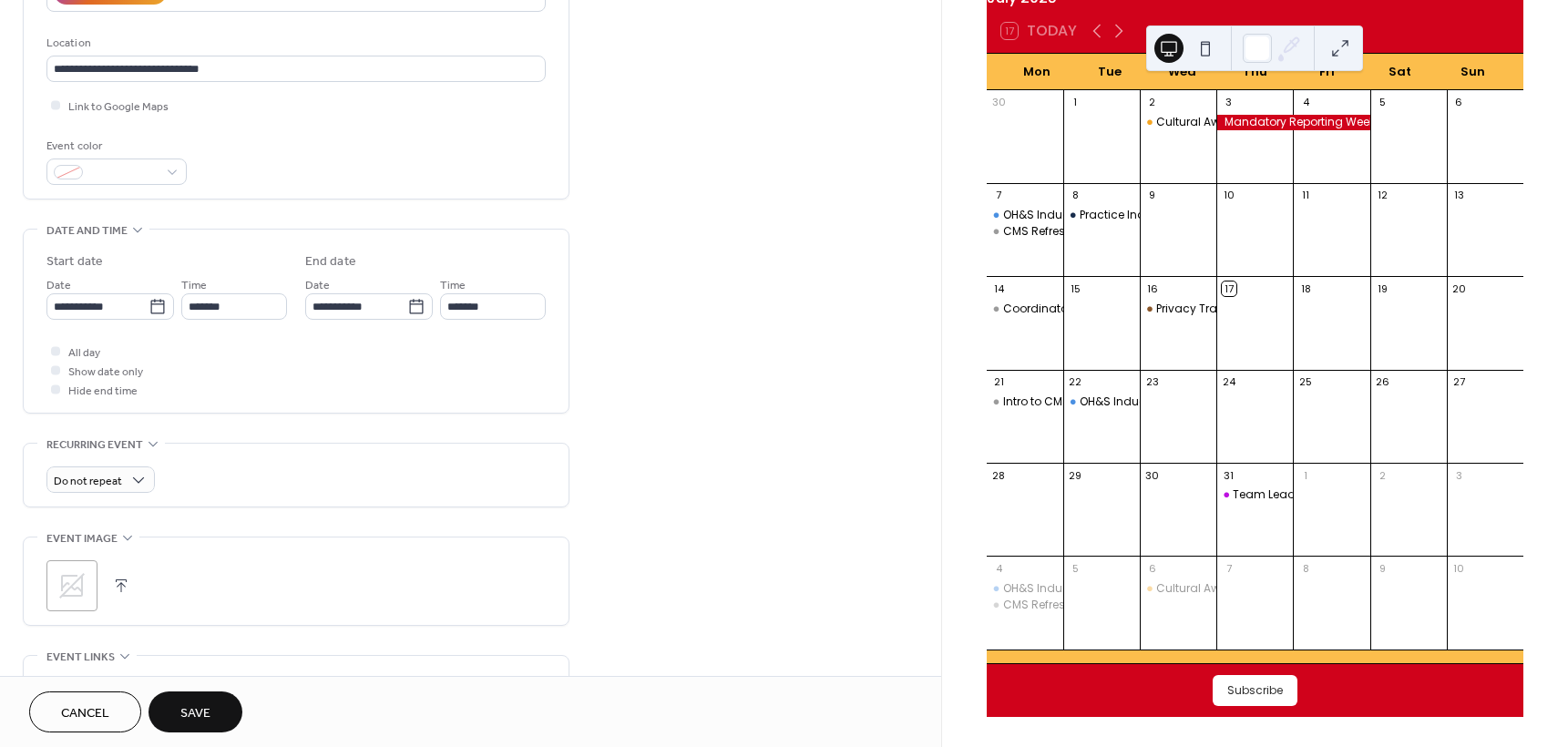 click on "Do not repeat" at bounding box center (296, 479) 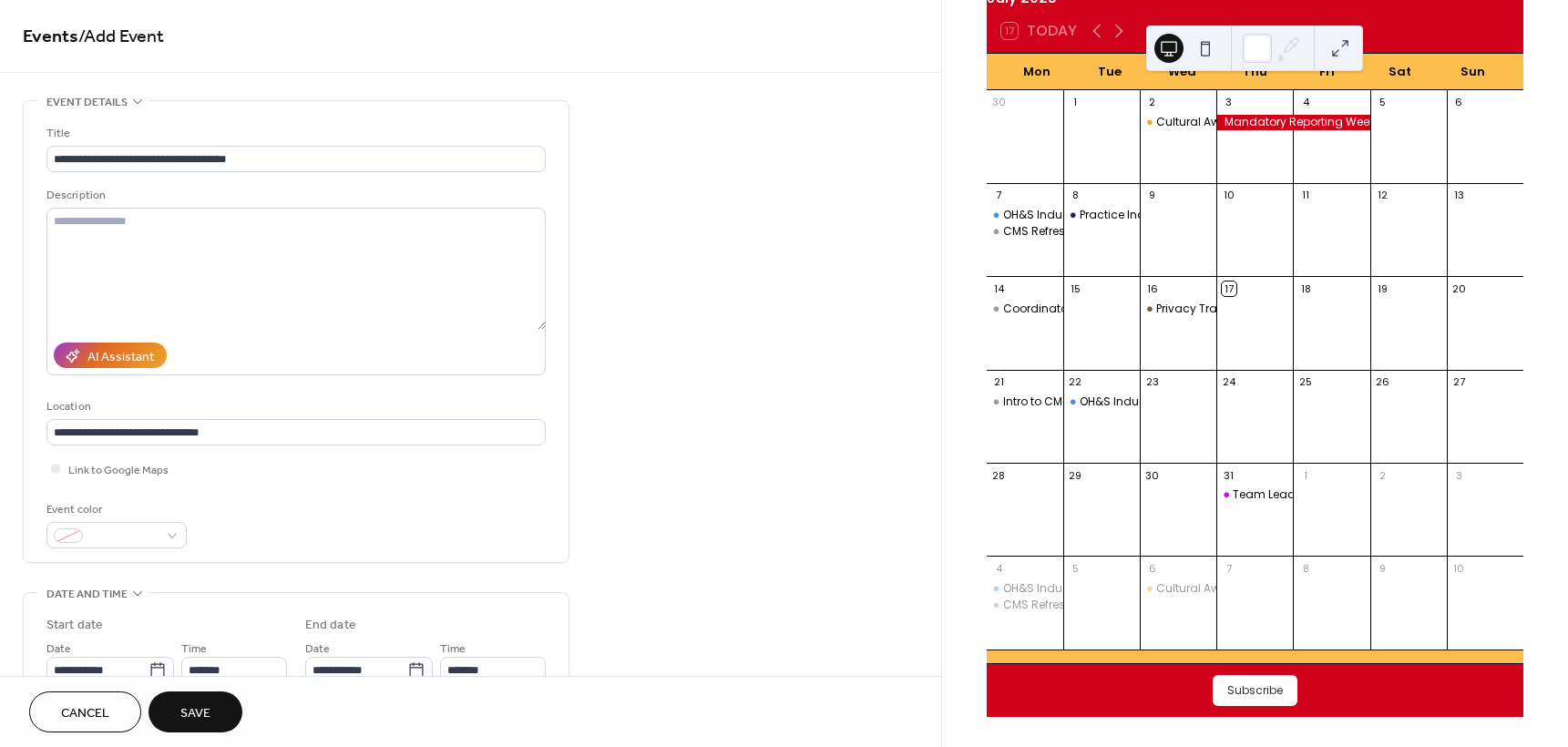 scroll, scrollTop: 0, scrollLeft: 0, axis: both 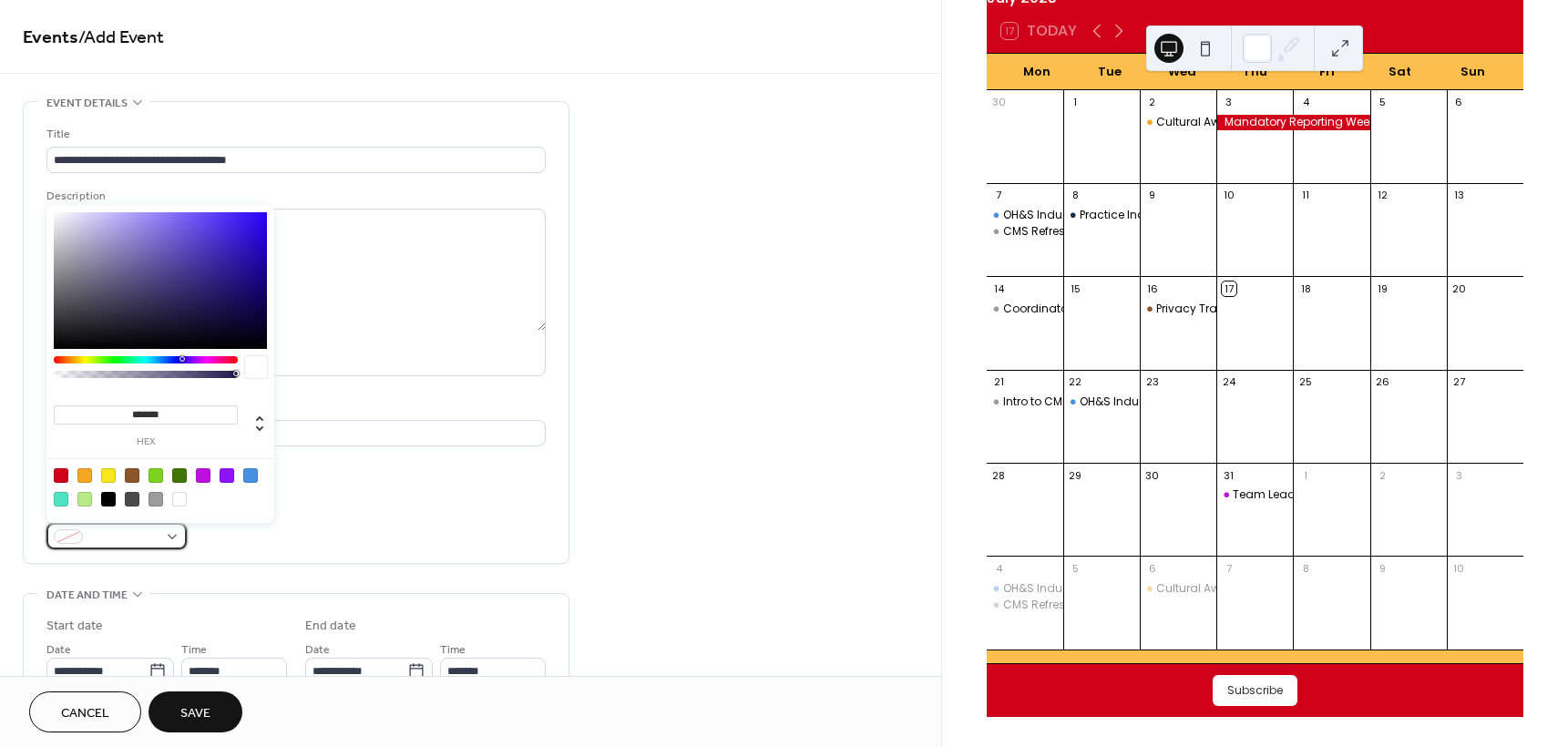 click at bounding box center (124, 537) 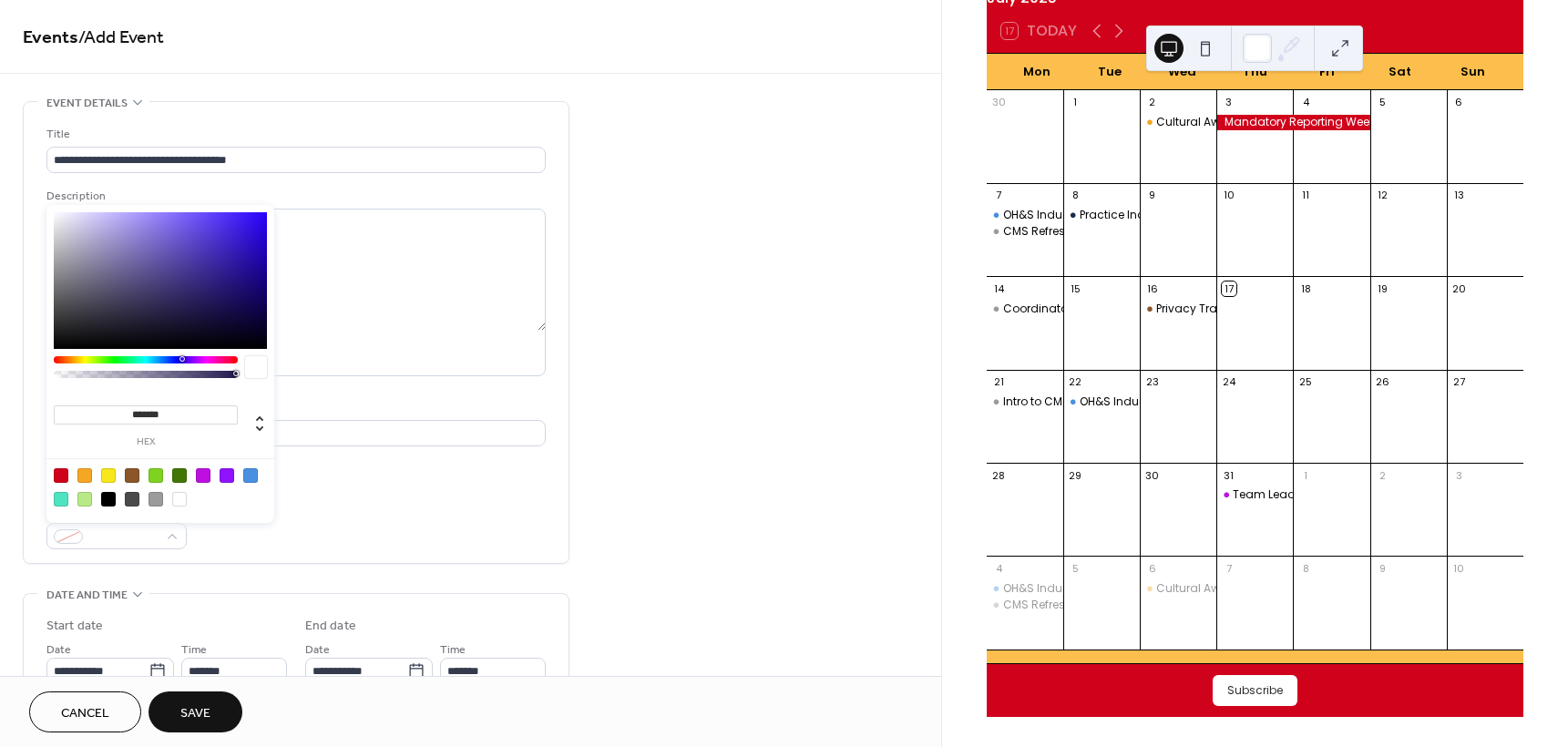 click at bounding box center (85, 476) 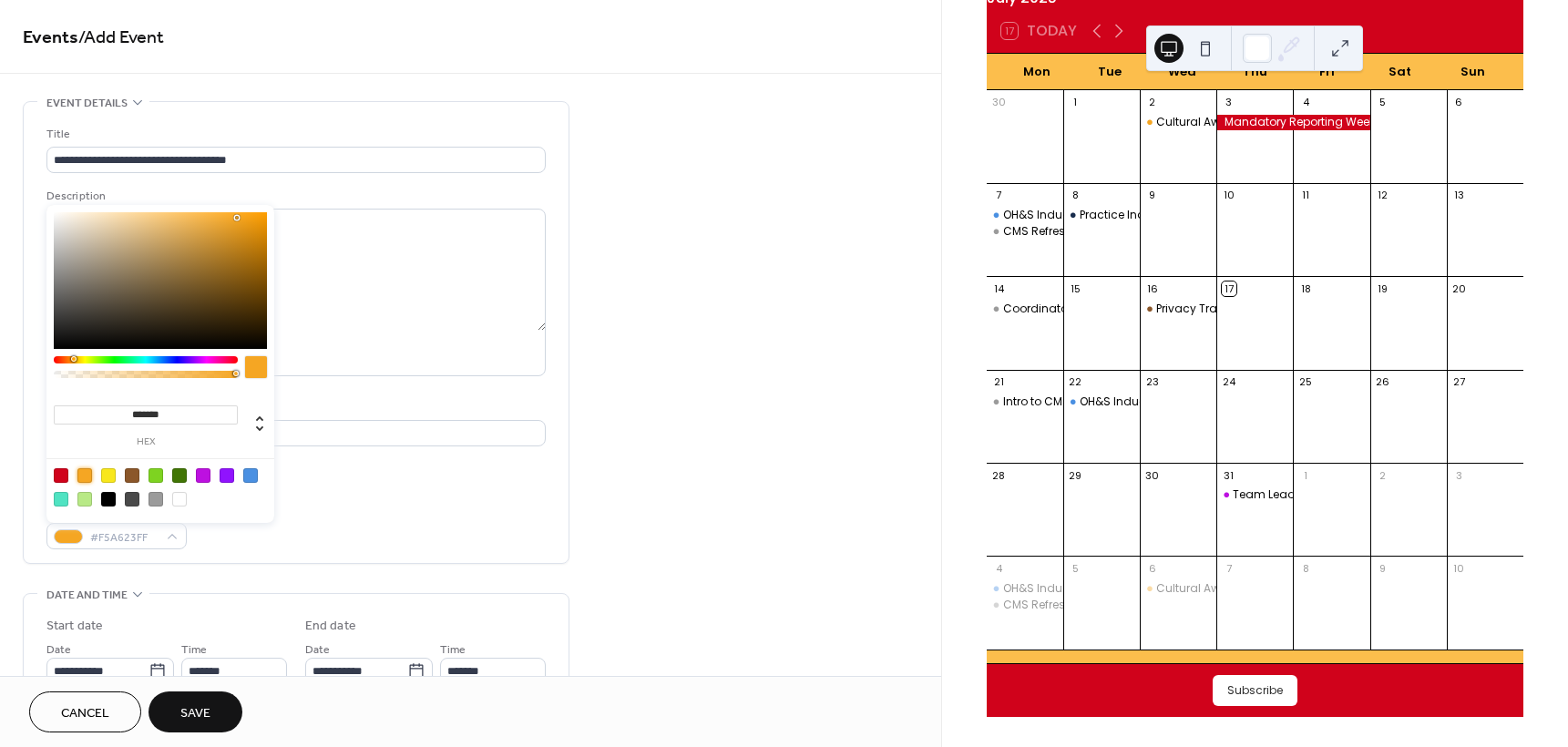 click on "Save" at bounding box center [195, 711] 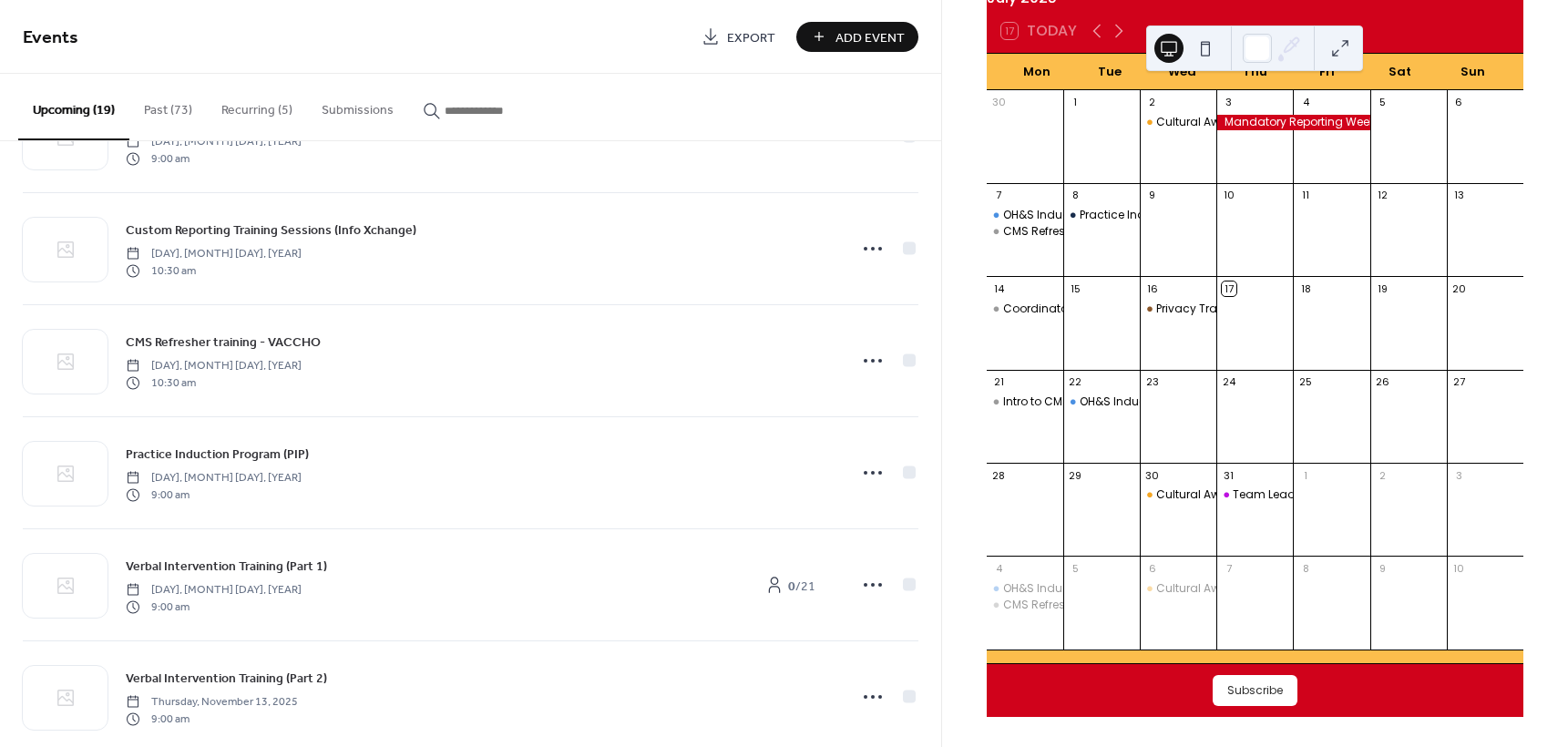 scroll, scrollTop: 1093, scrollLeft: 0, axis: vertical 